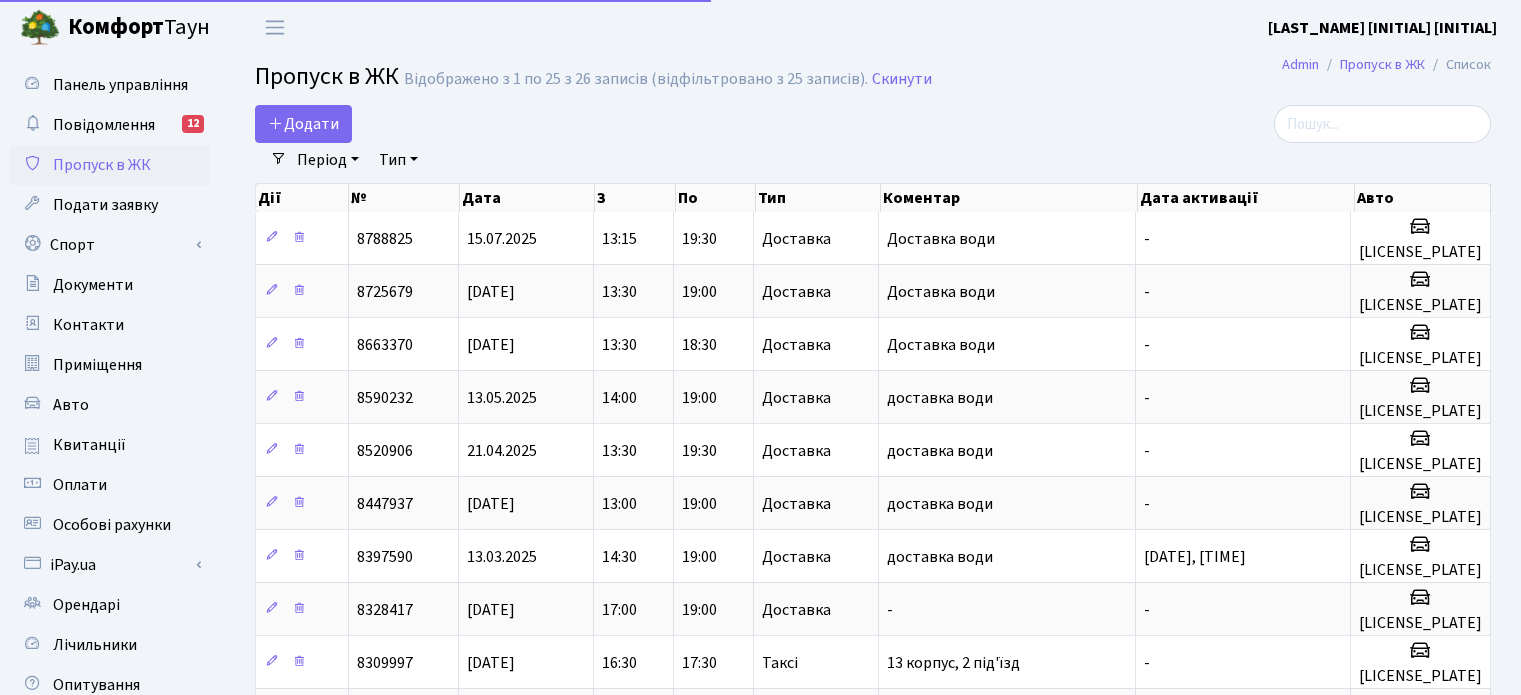 select on "25" 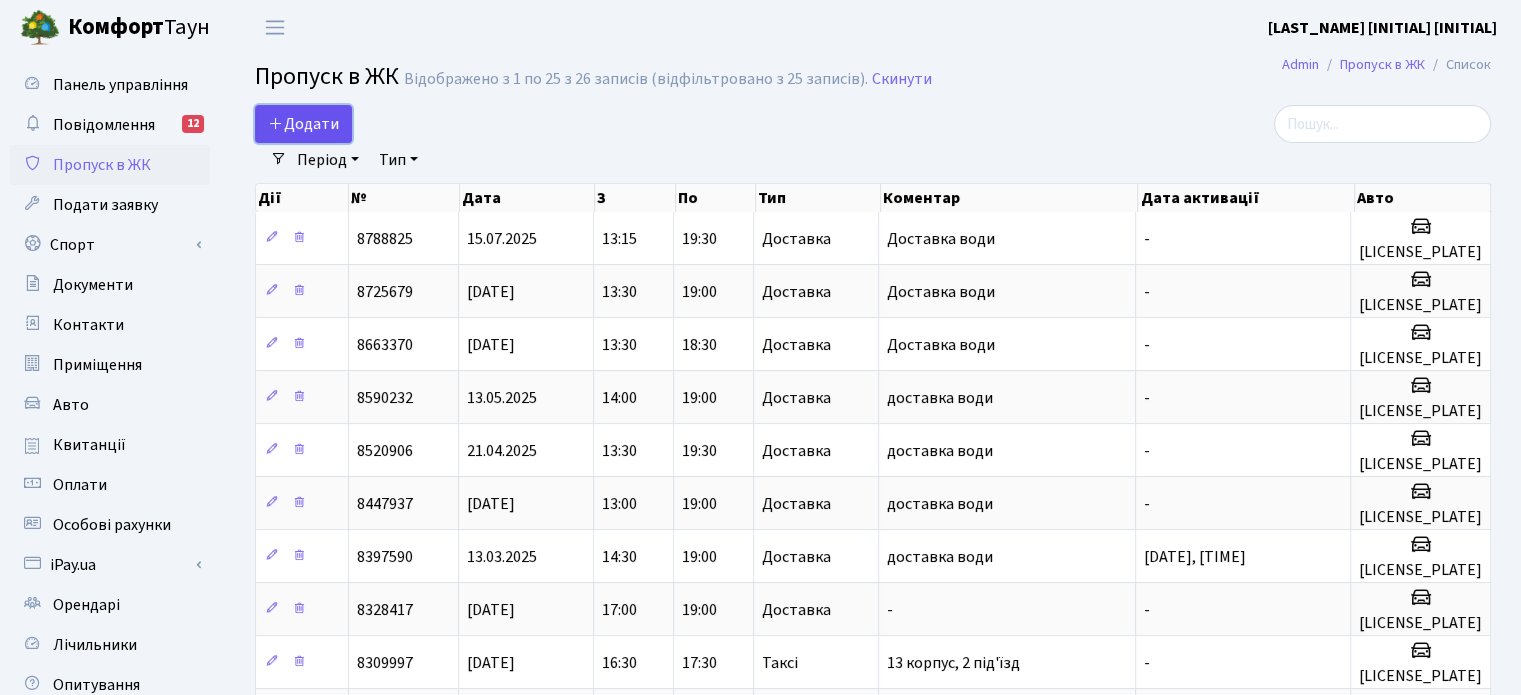 click on "Додати" at bounding box center (303, 124) 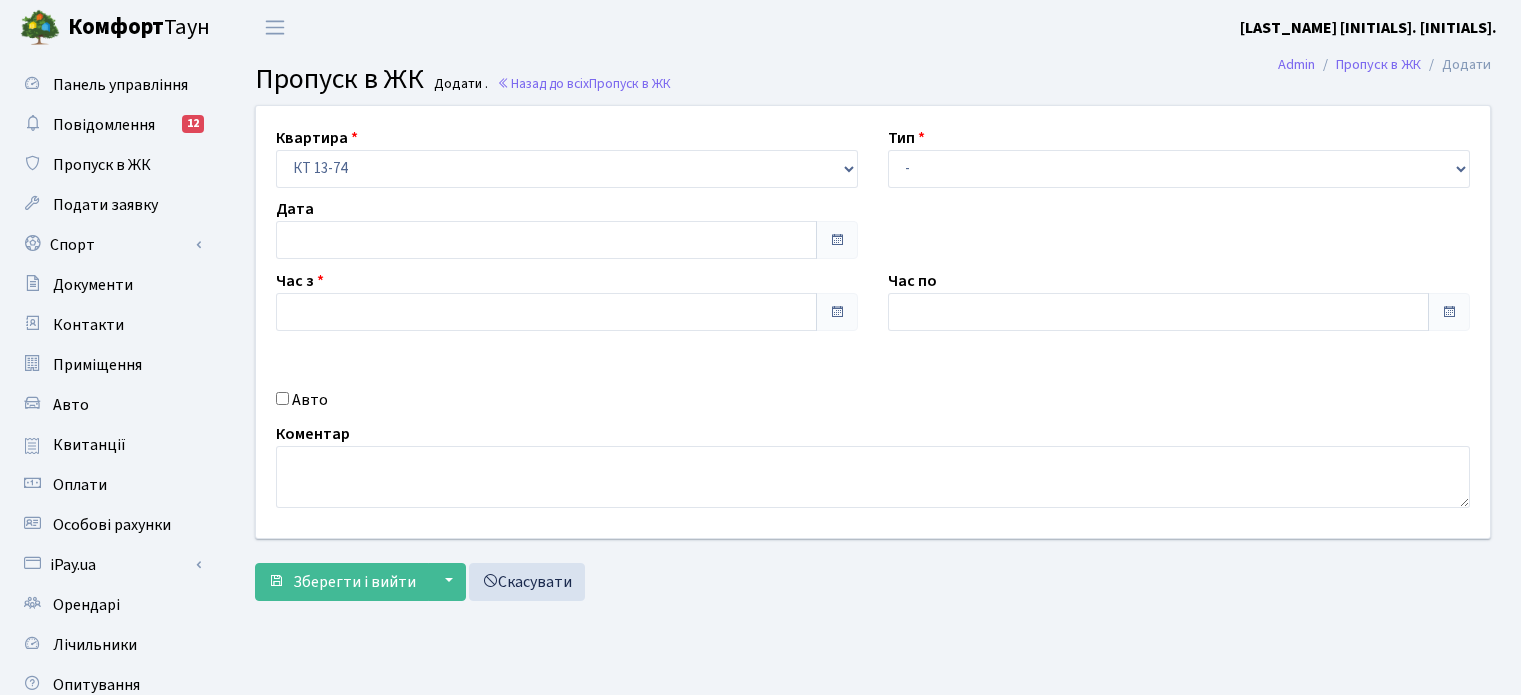 scroll, scrollTop: 0, scrollLeft: 0, axis: both 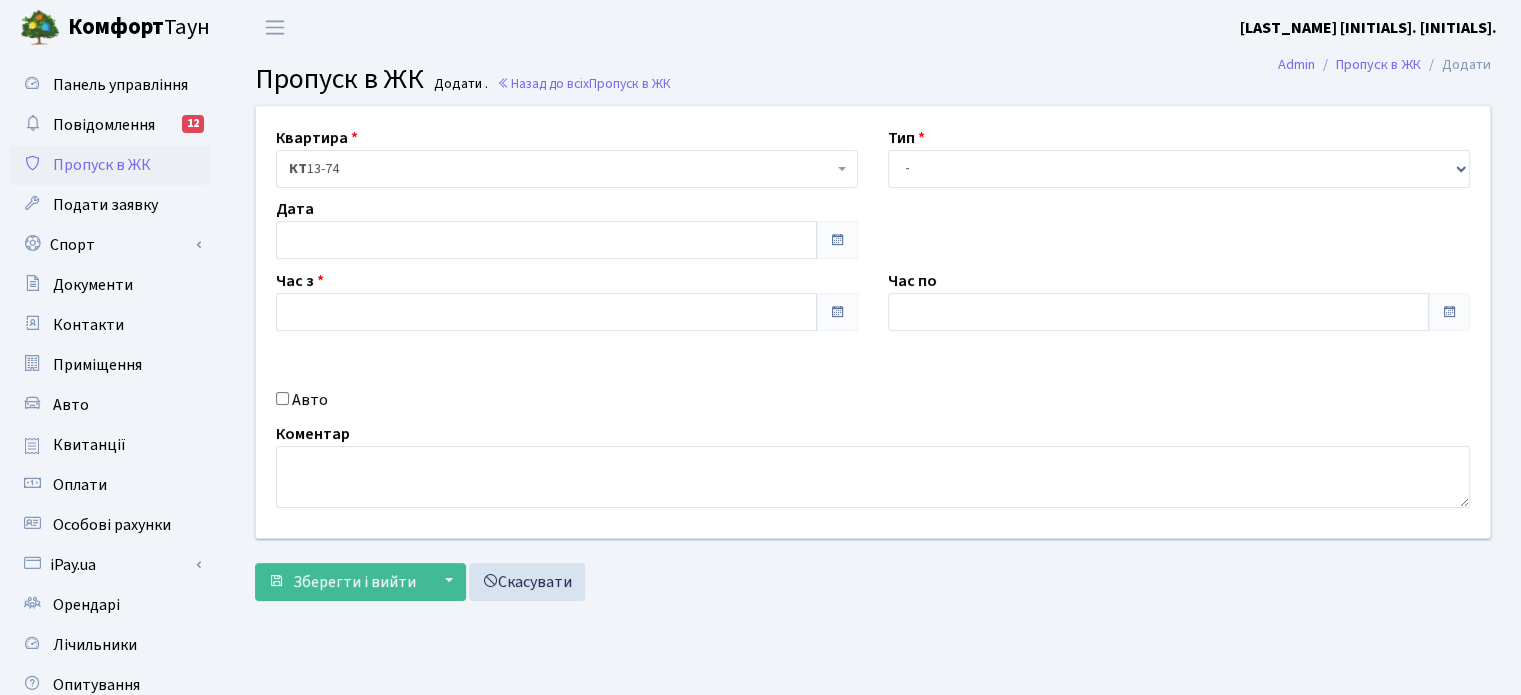 type on "08.08.2025" 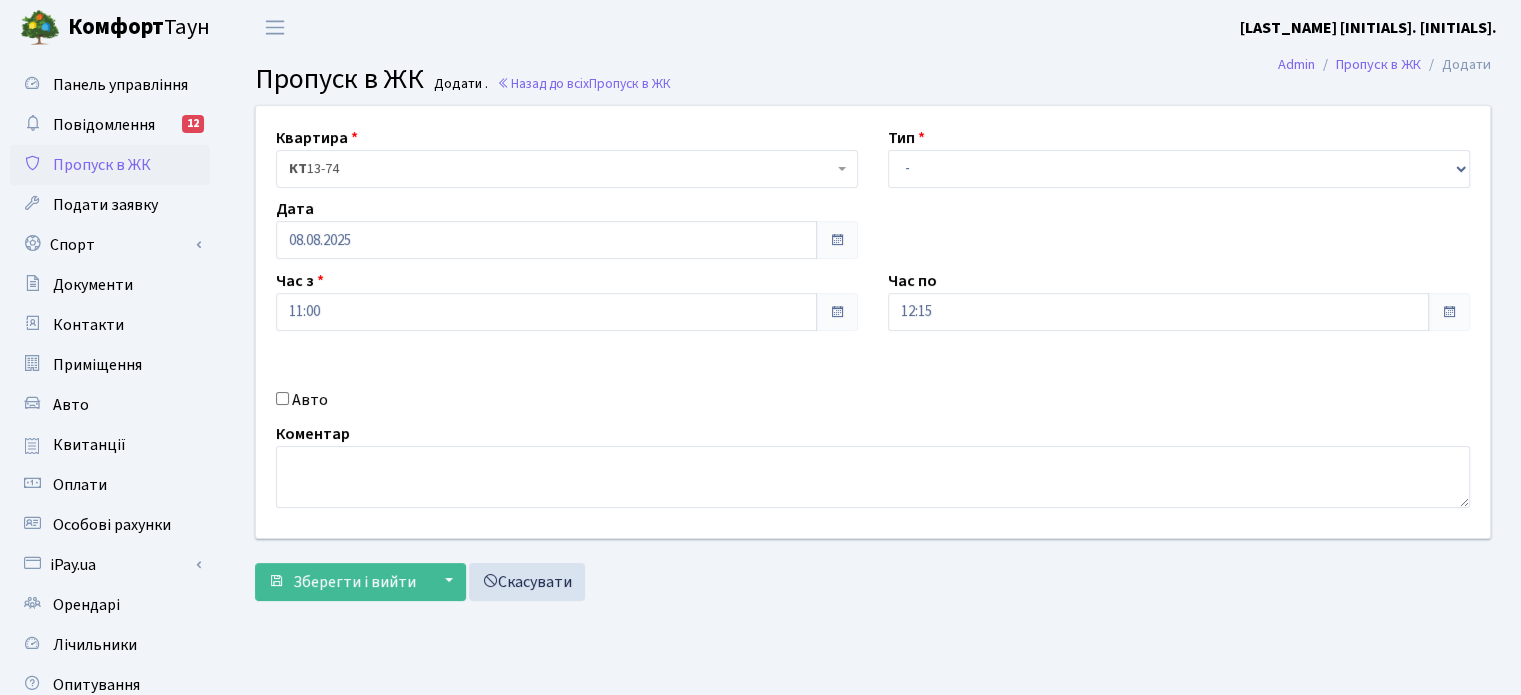 click on "Авто" at bounding box center [282, 398] 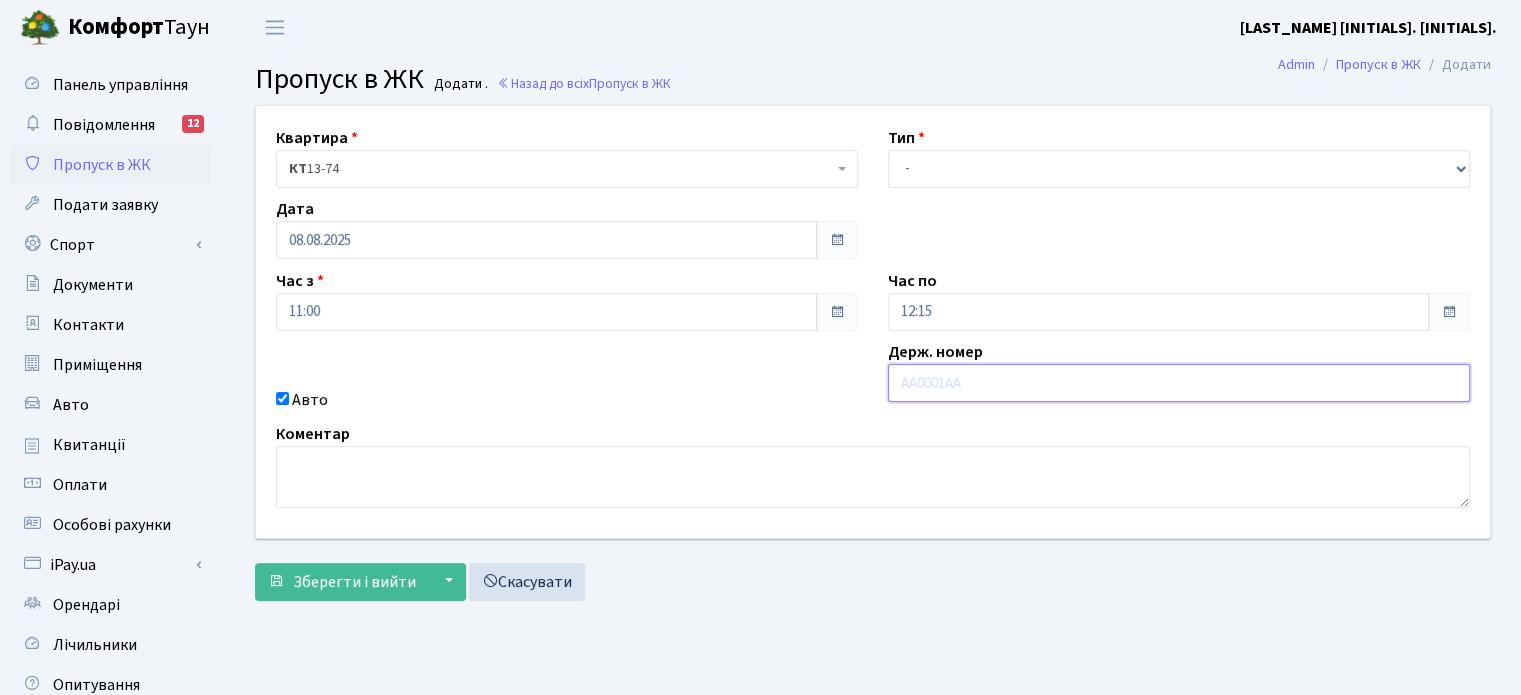 paste on "[LICENSE_PLATE]" 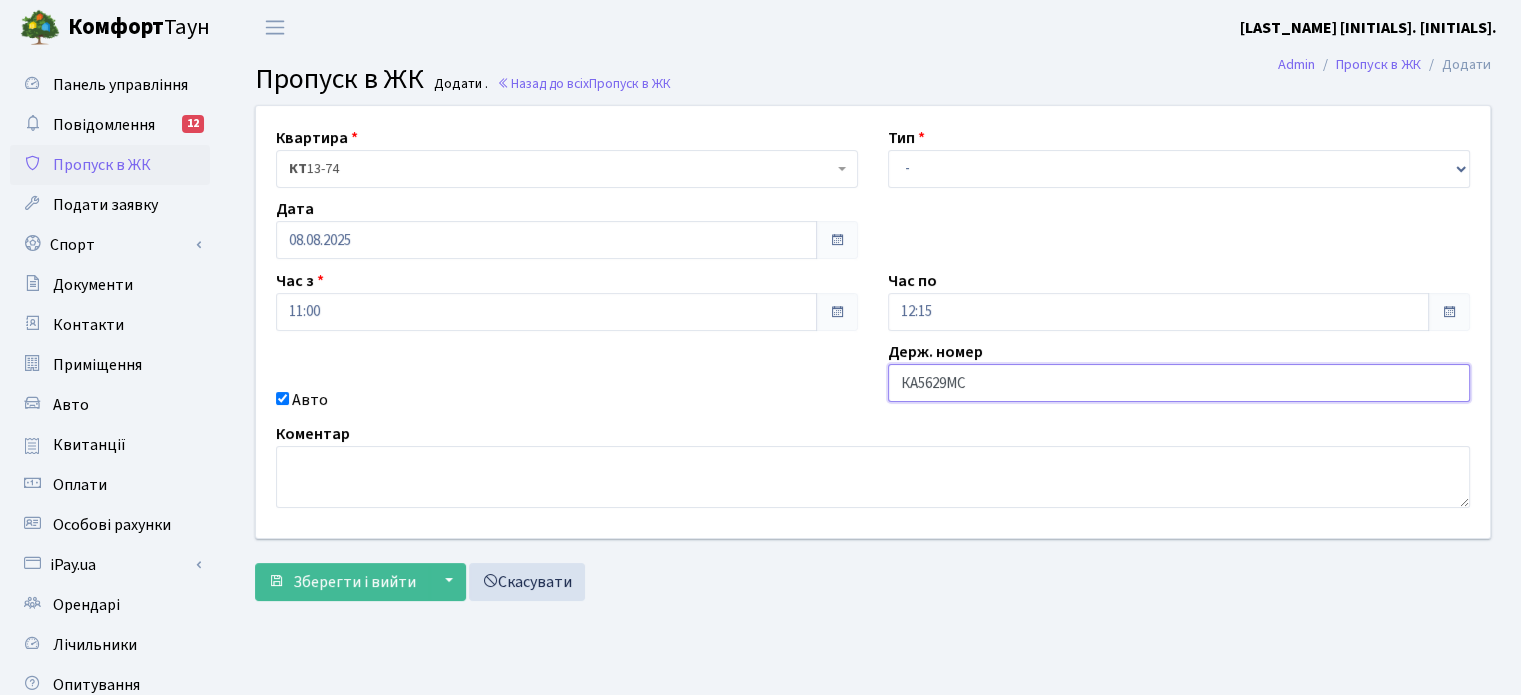 type on "[LICENSE_PLATE]" 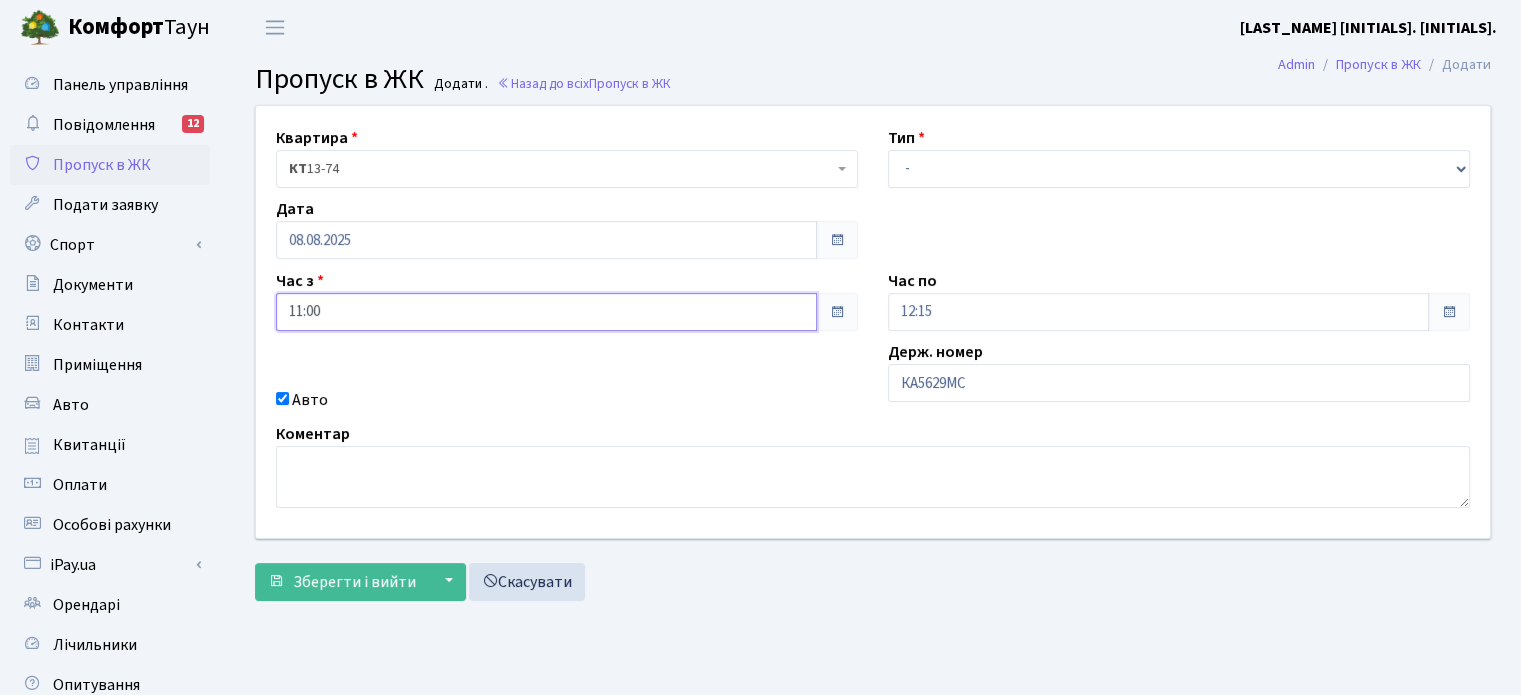 click on "11:00" at bounding box center (546, 312) 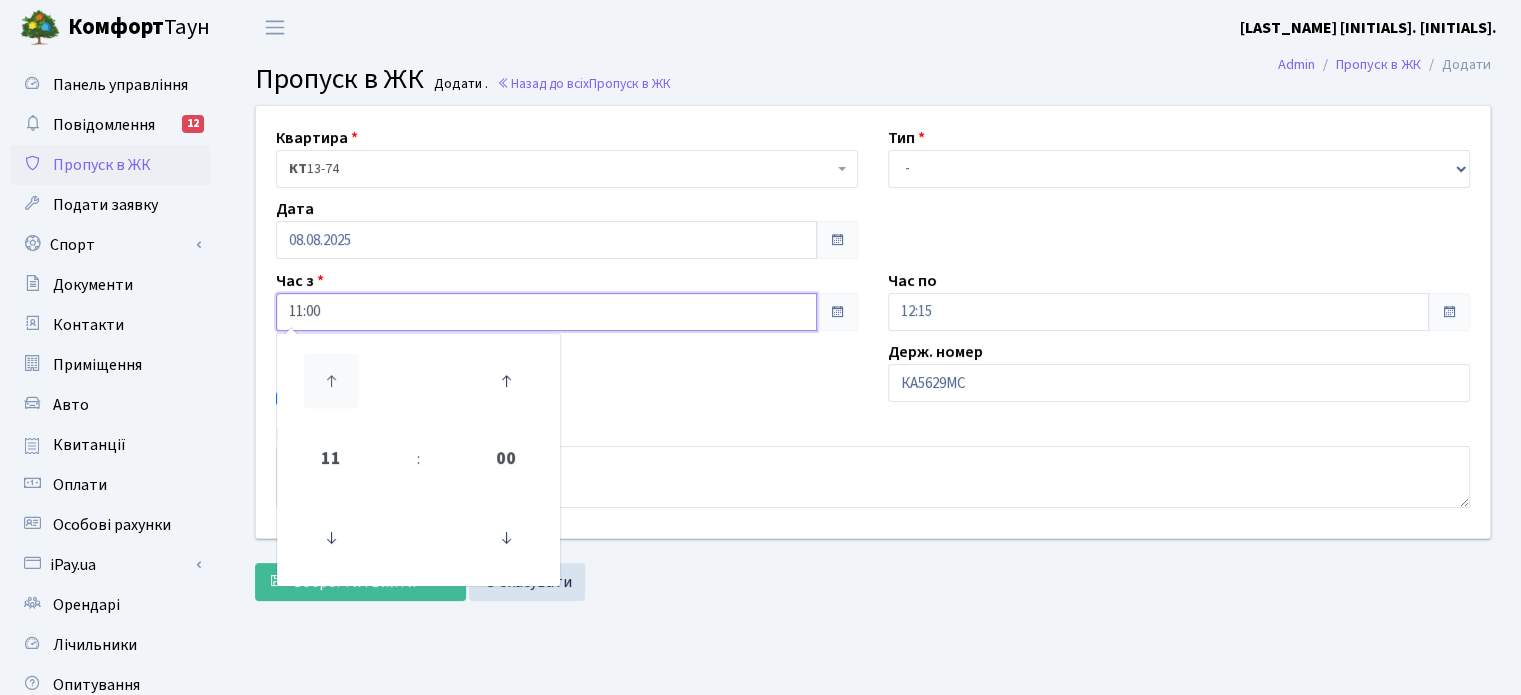 click at bounding box center [331, 381] 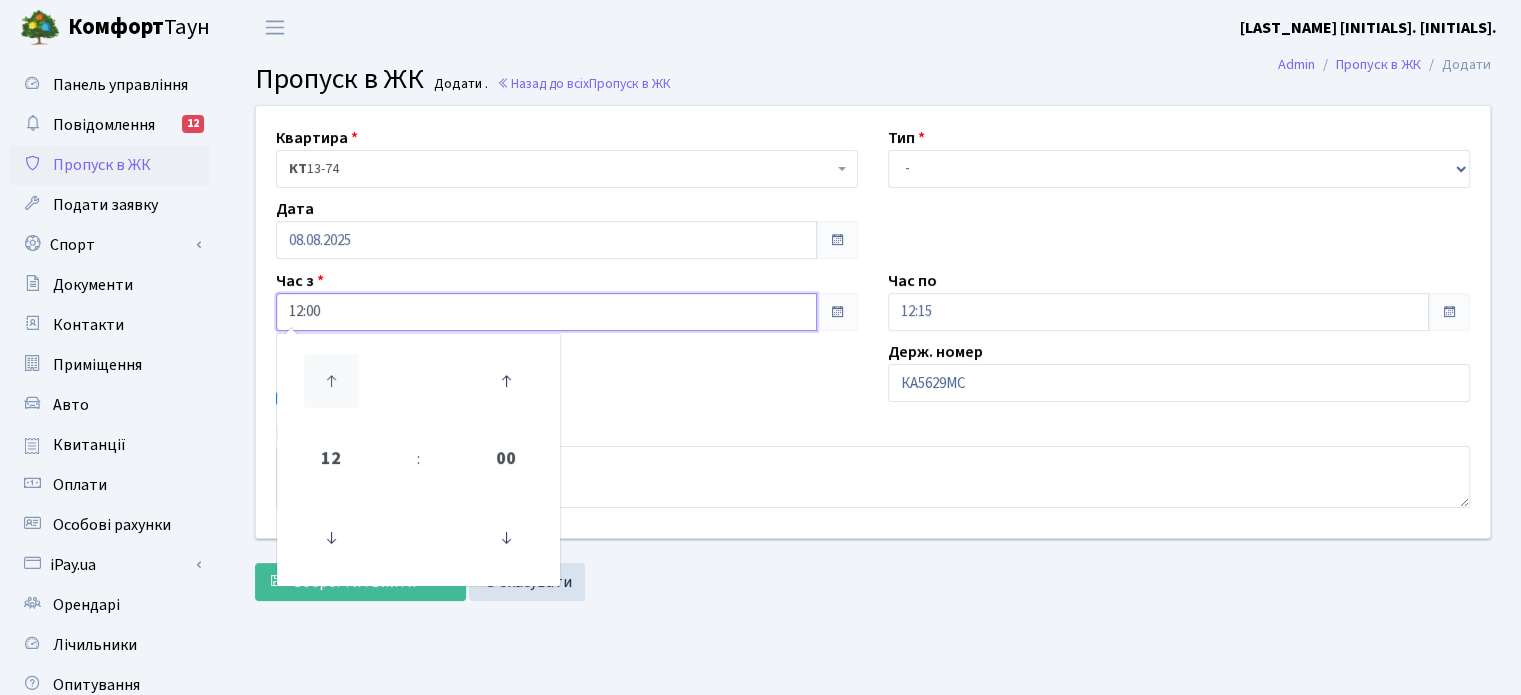 click at bounding box center (331, 381) 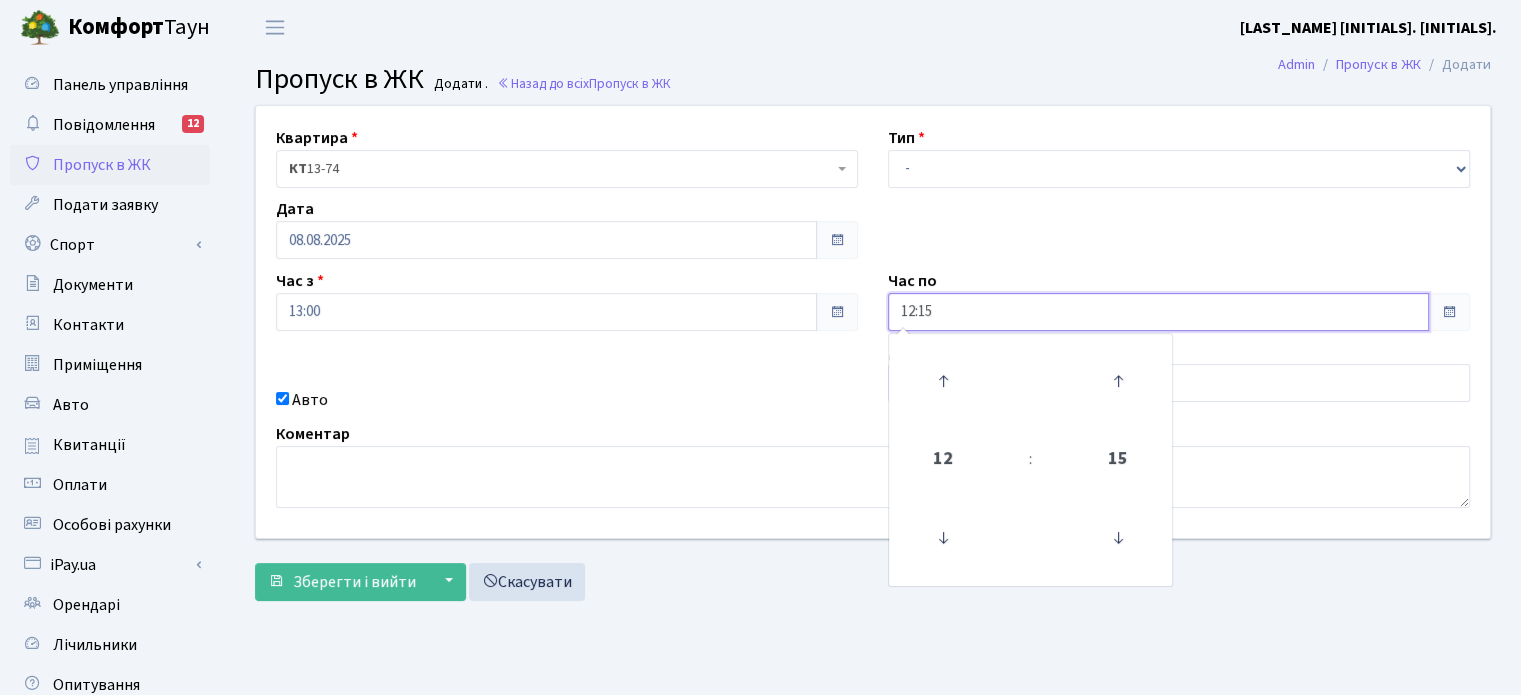 click on "12:15" at bounding box center (1158, 312) 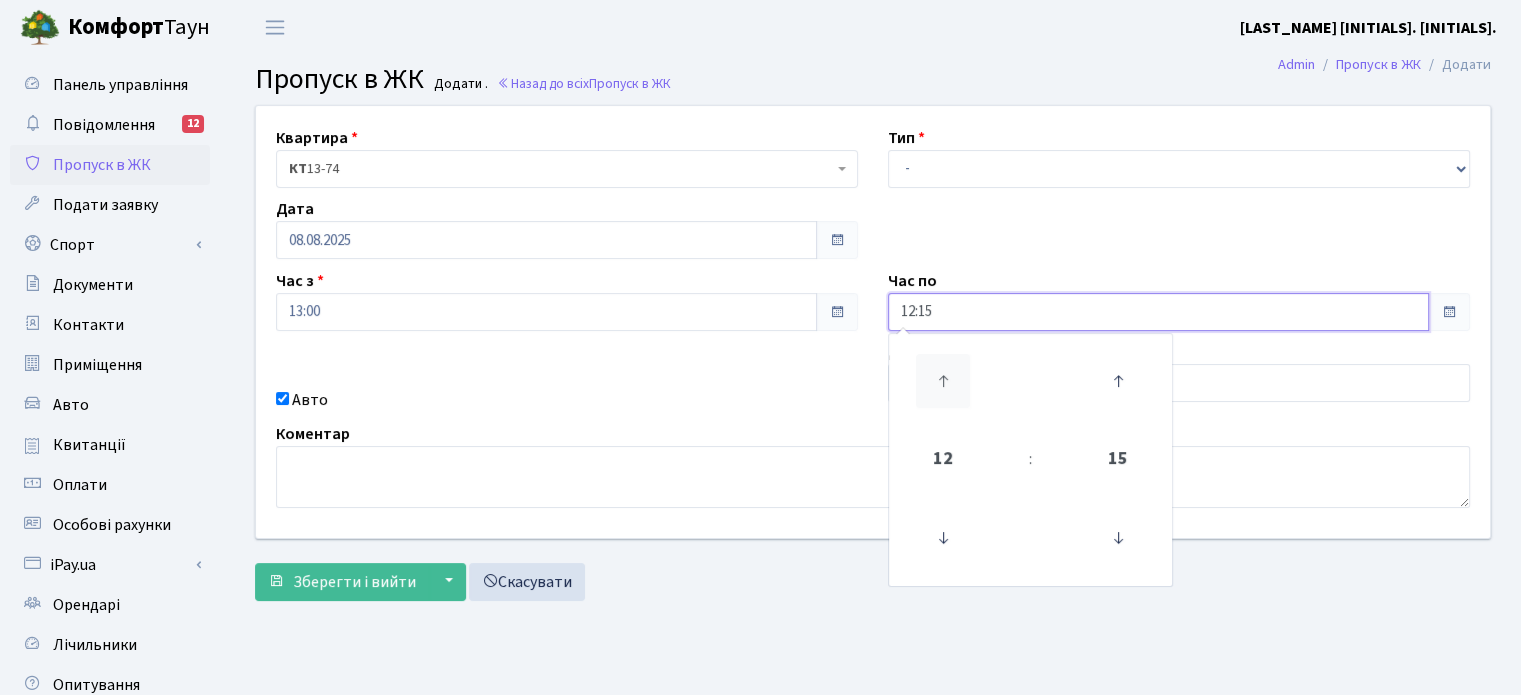 click at bounding box center [943, 381] 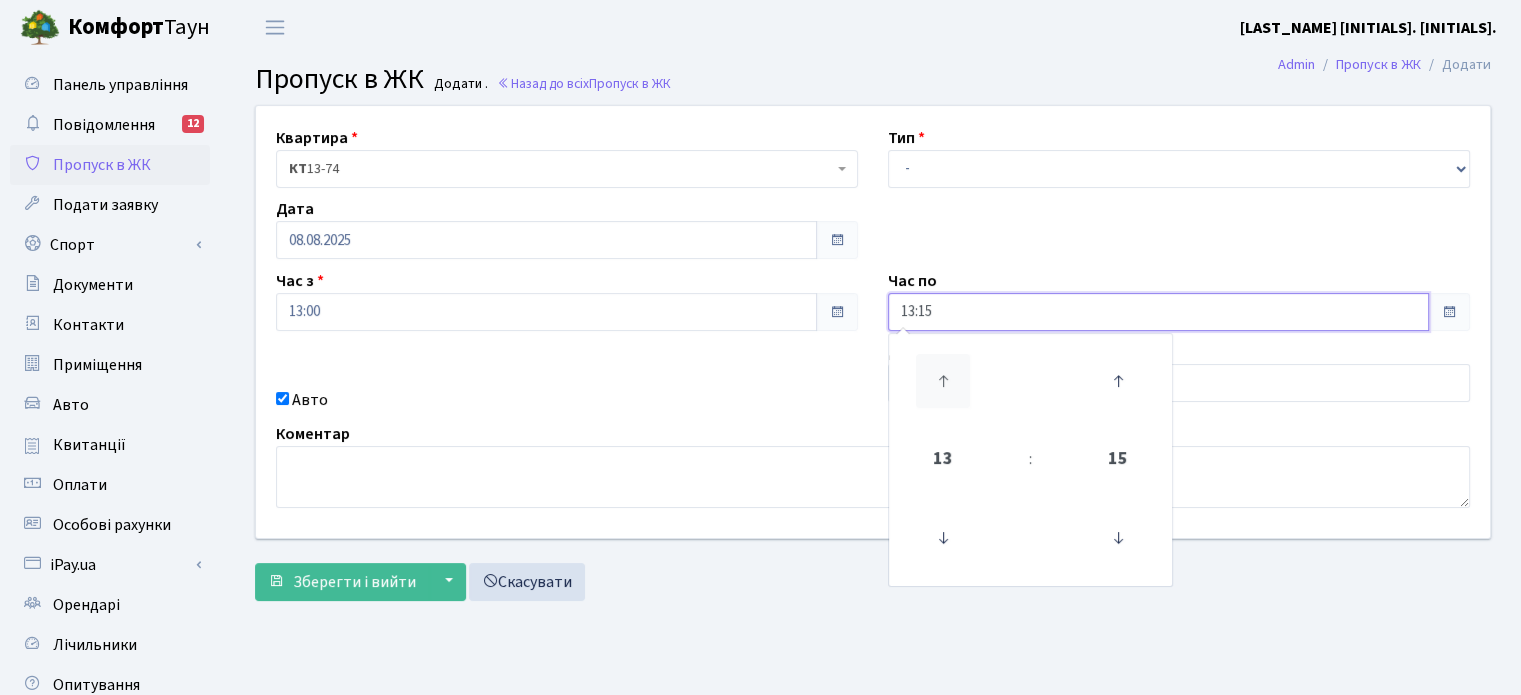click at bounding box center [943, 381] 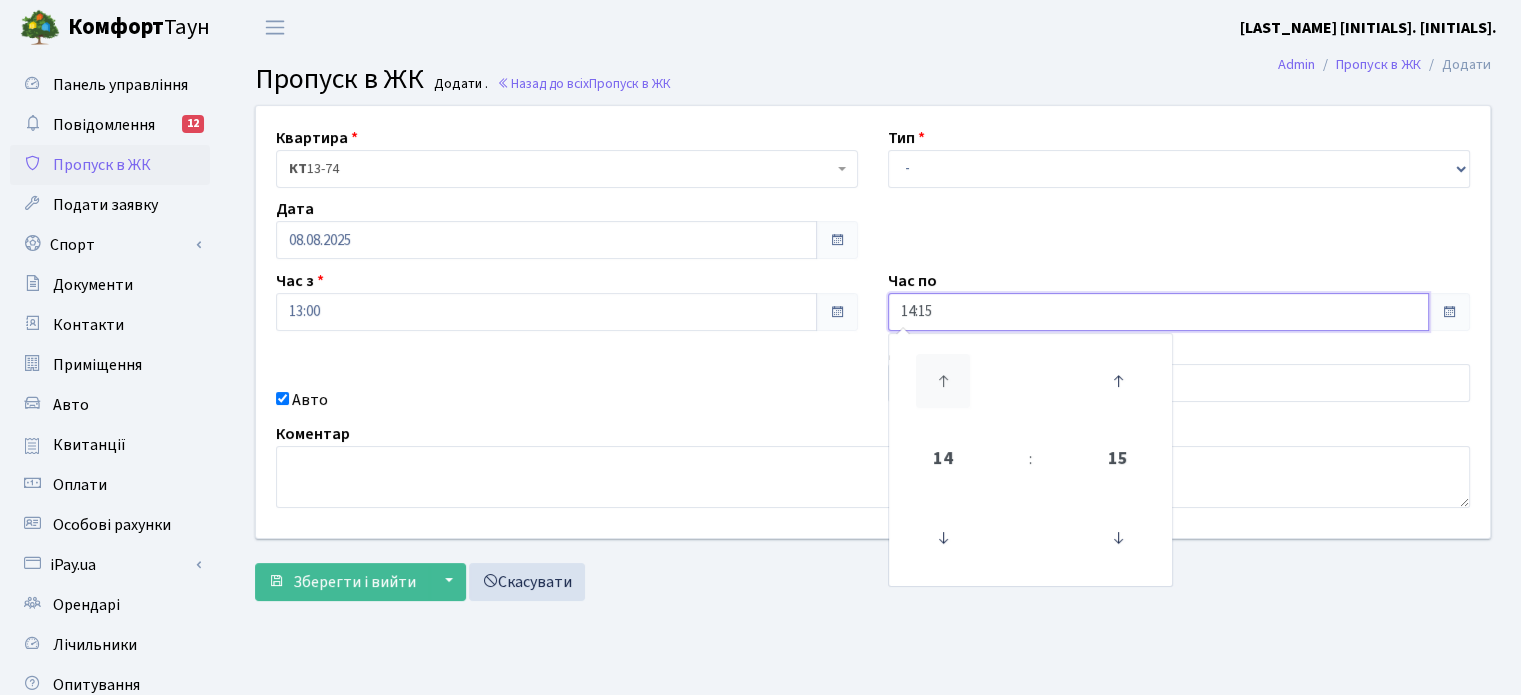 click at bounding box center (943, 381) 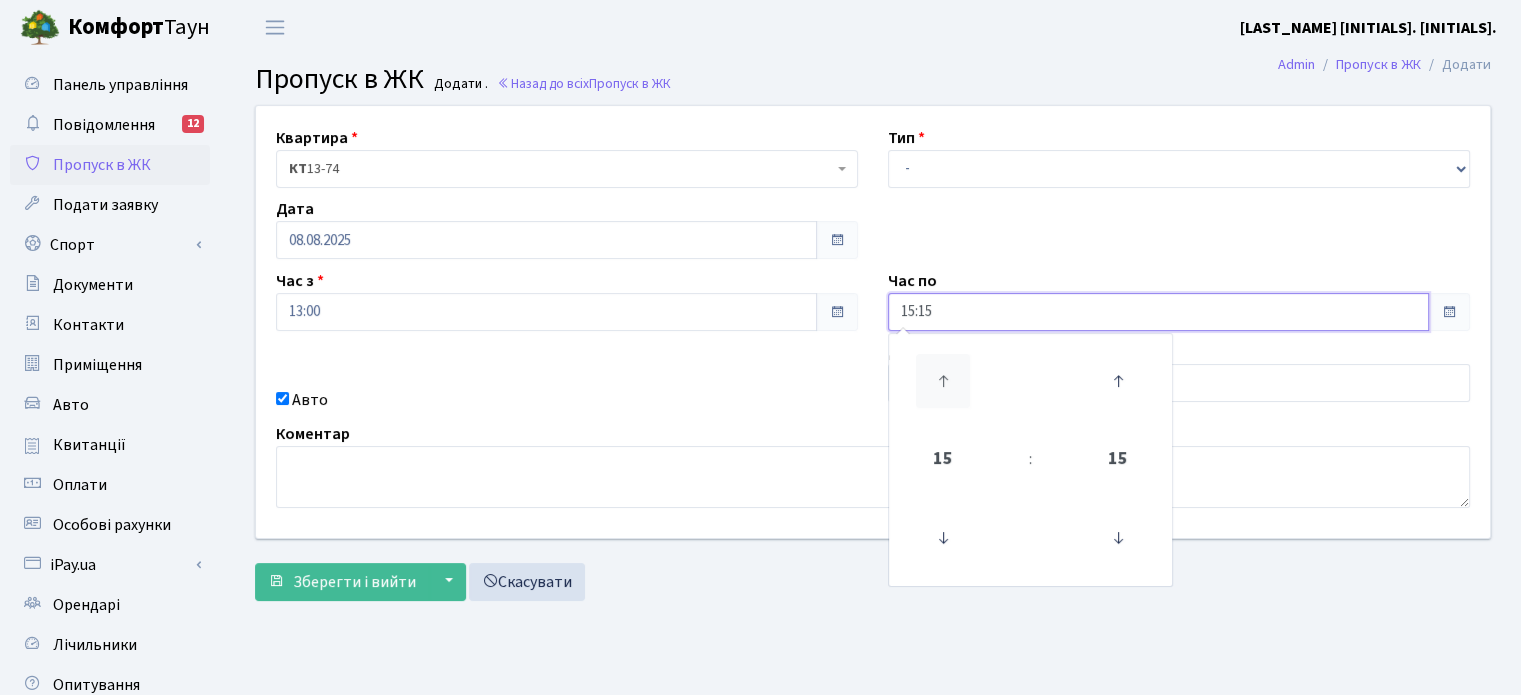 click at bounding box center (943, 381) 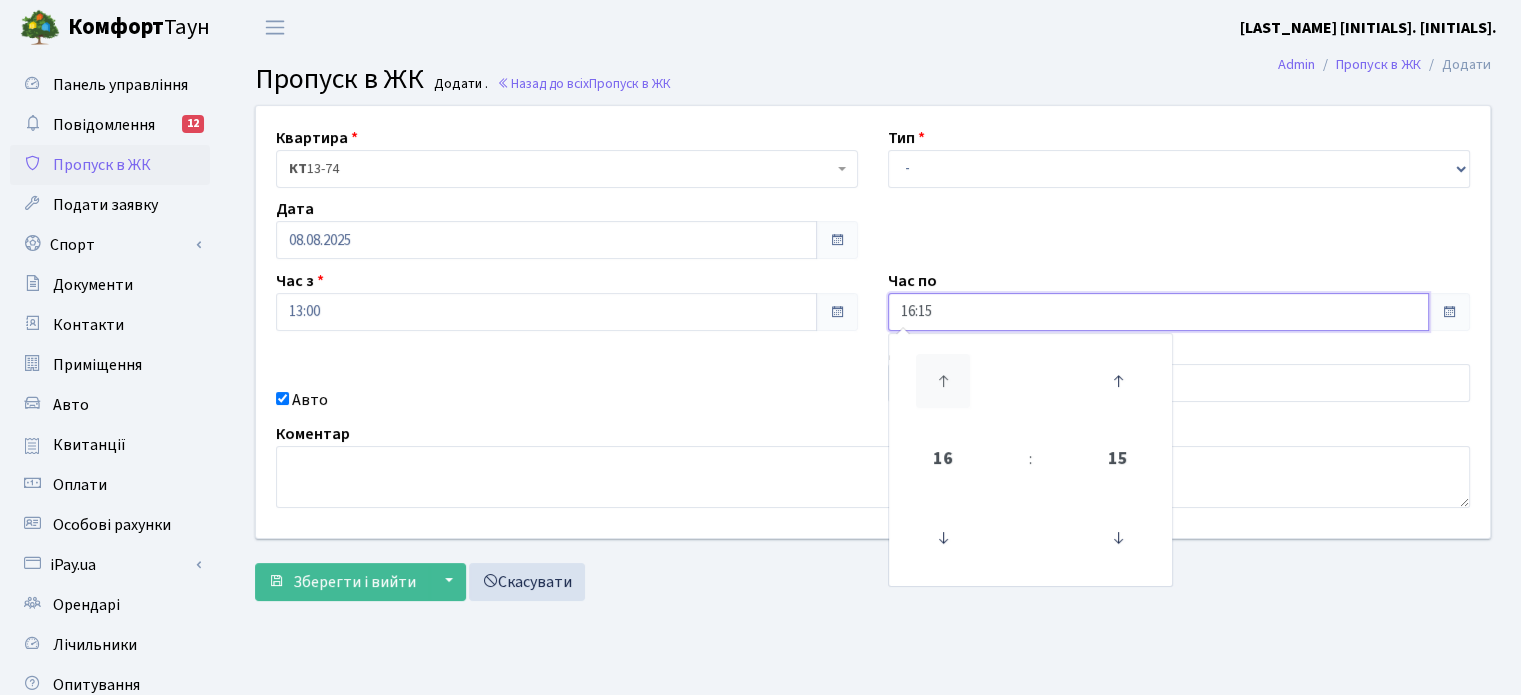 click at bounding box center [943, 381] 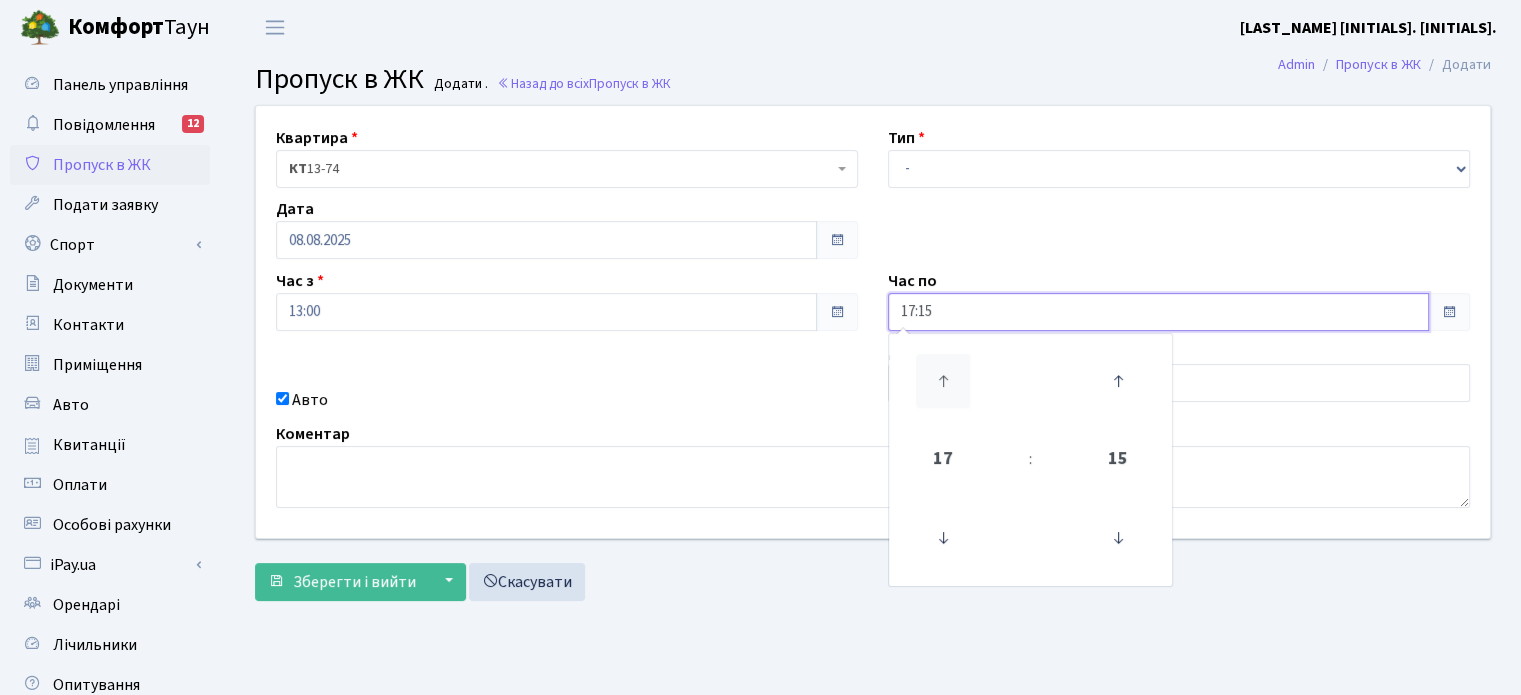 click at bounding box center [943, 381] 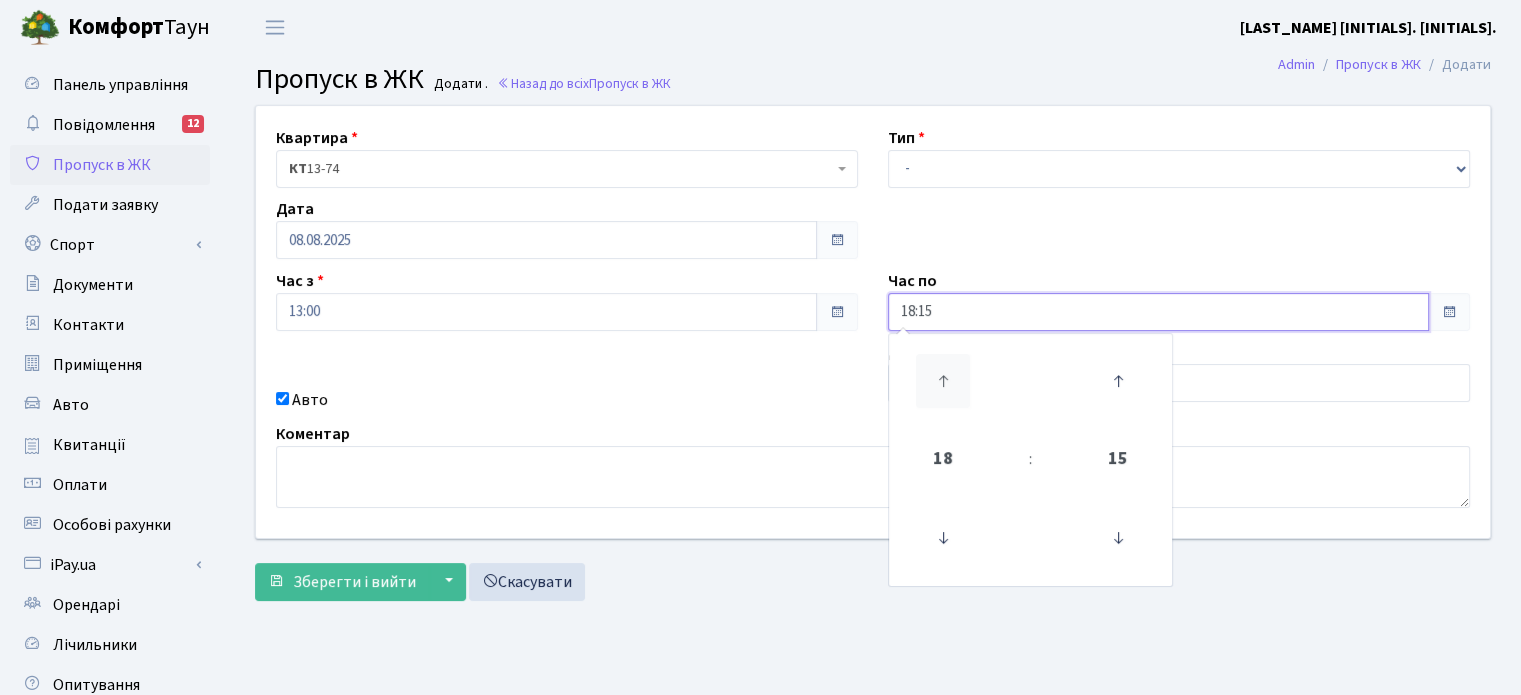 click at bounding box center (943, 381) 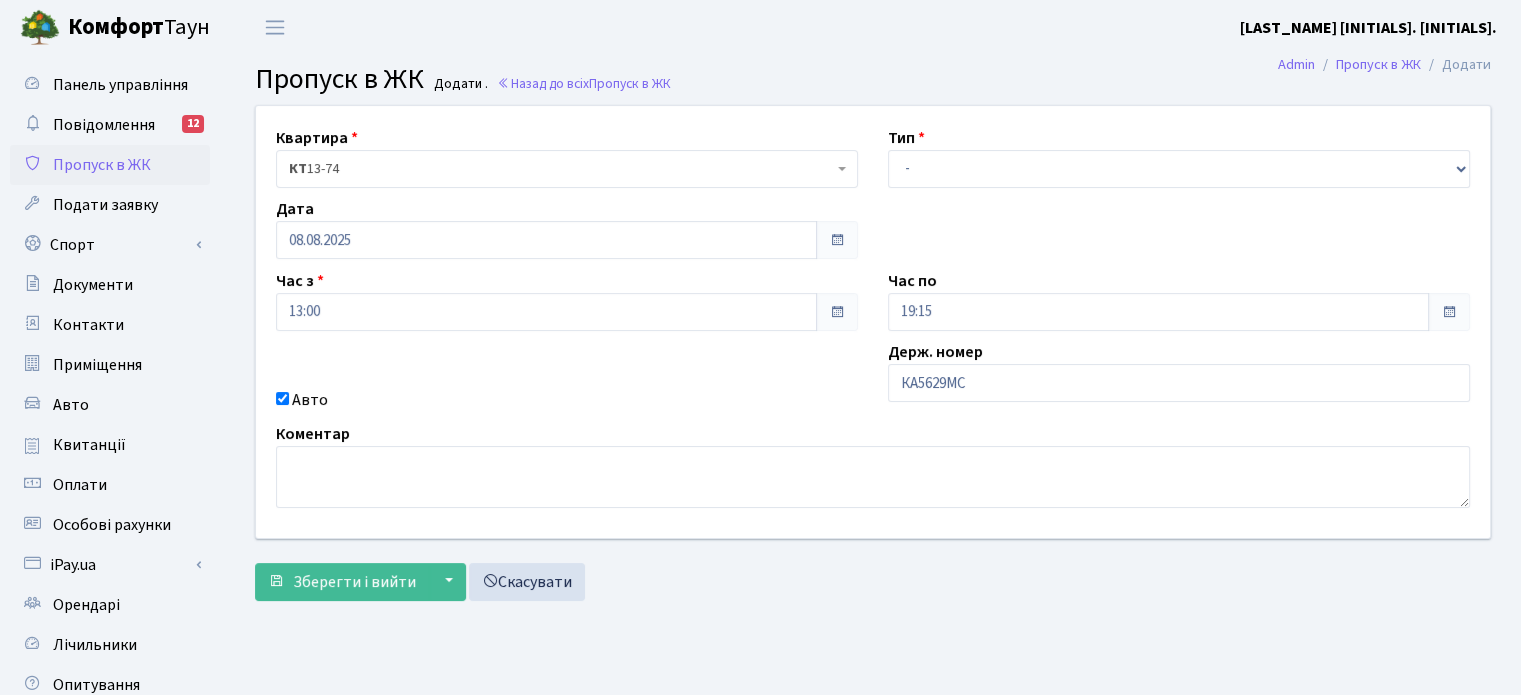 click on "Квартира
<b>КТ</b>&nbsp;&nbsp;&nbsp;&nbsp;13-74
<b>КТ</b>&nbsp;&nbsp;&nbsp;&nbsp;П27-201
КТ     13-74
Тип
-
Доставка
Таксі
Гості
Сервіс
Дата
08.08.2025
Час з
13:00
Час по
19:15" at bounding box center [873, 322] 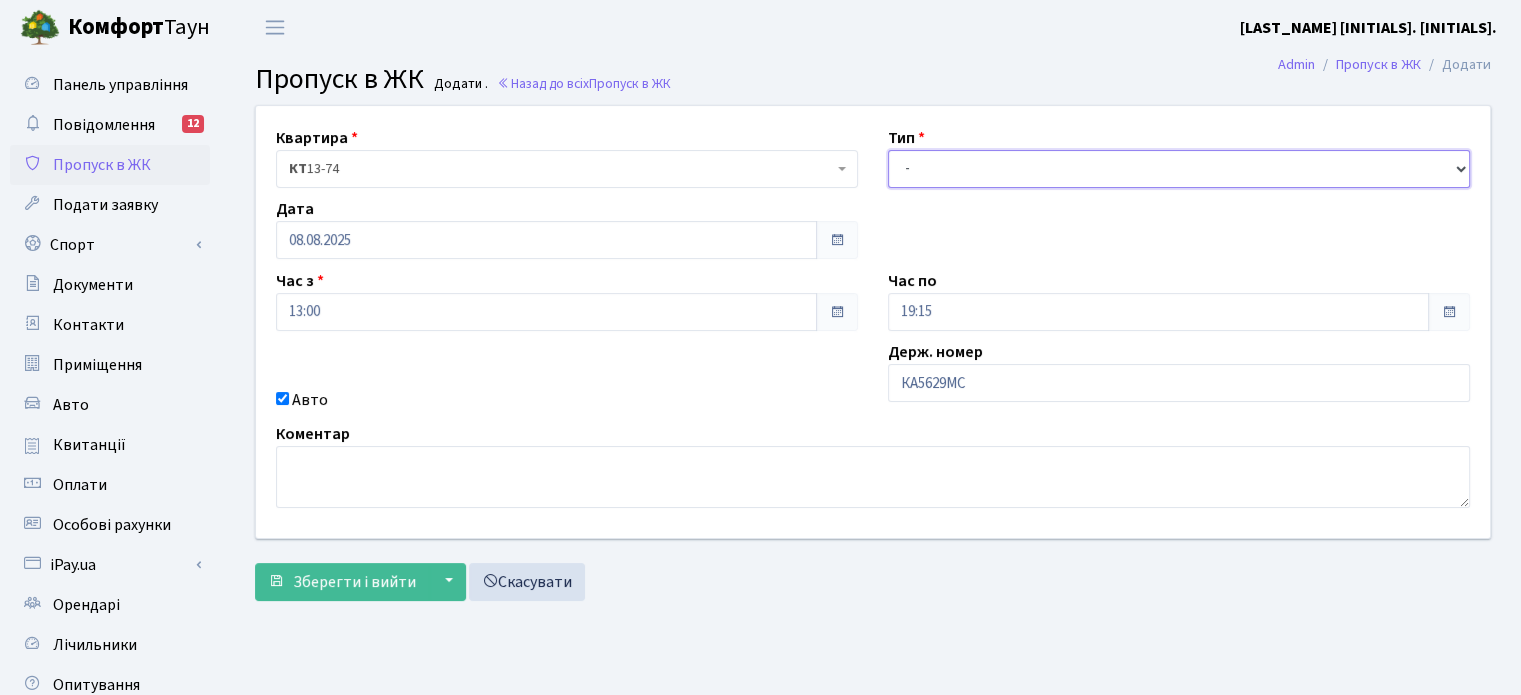 click on "-
Доставка
Таксі
Гості
Сервіс" at bounding box center (1179, 169) 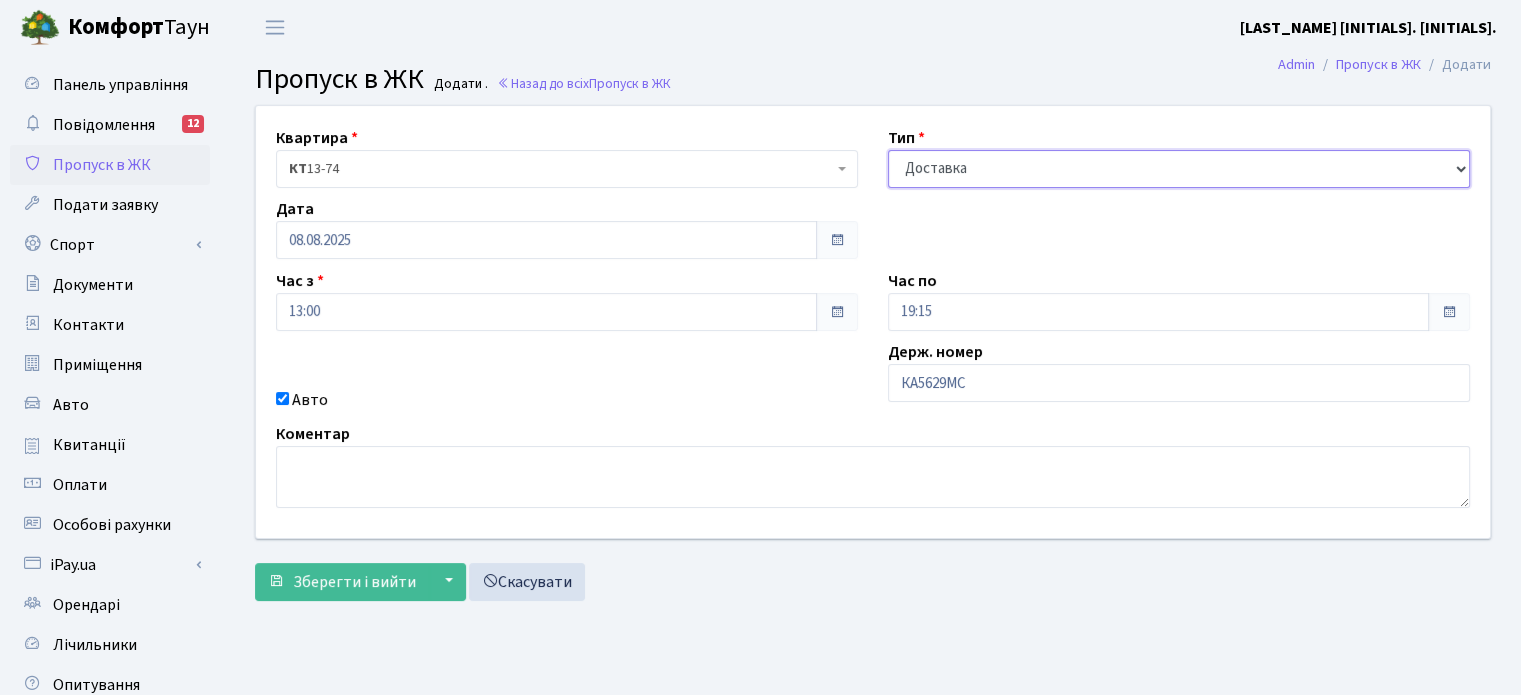 click on "-
Доставка
Таксі
Гості
Сервіс" at bounding box center (1179, 169) 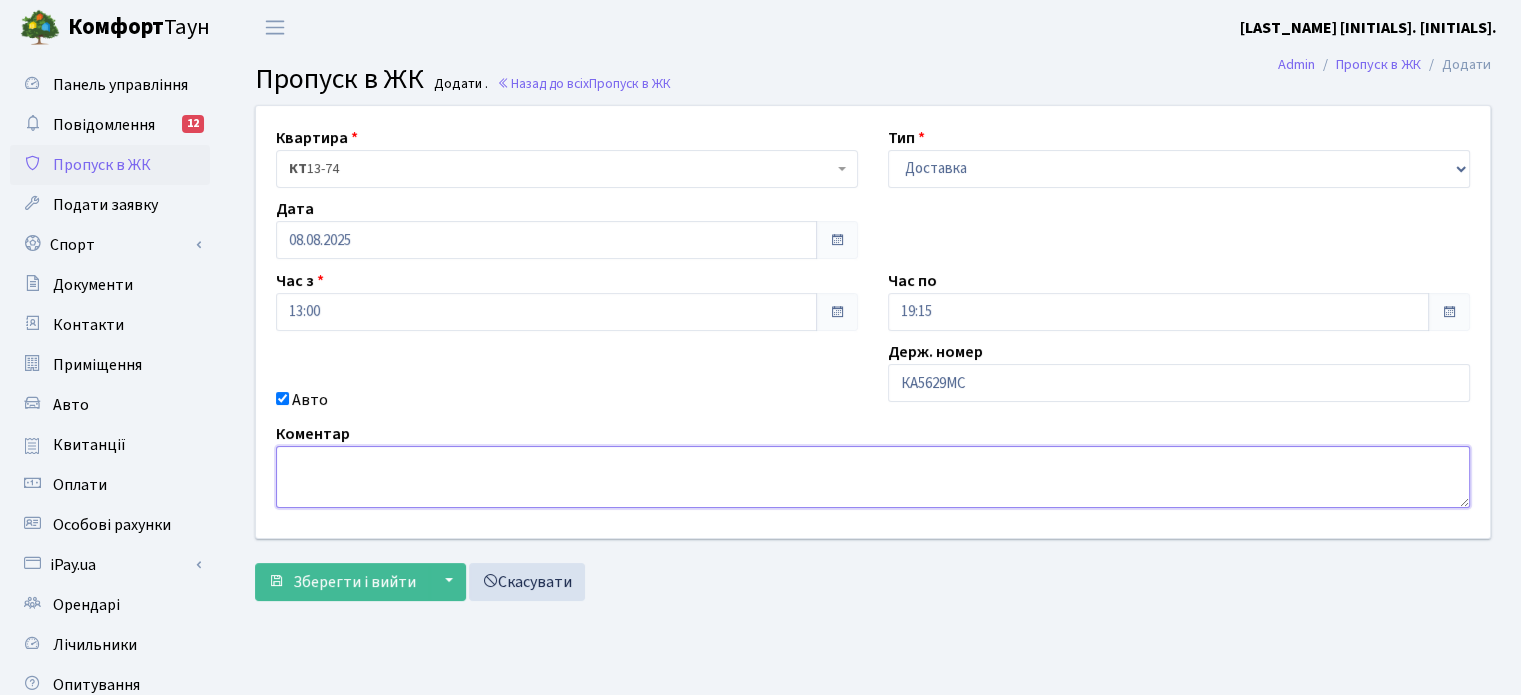 click at bounding box center (873, 477) 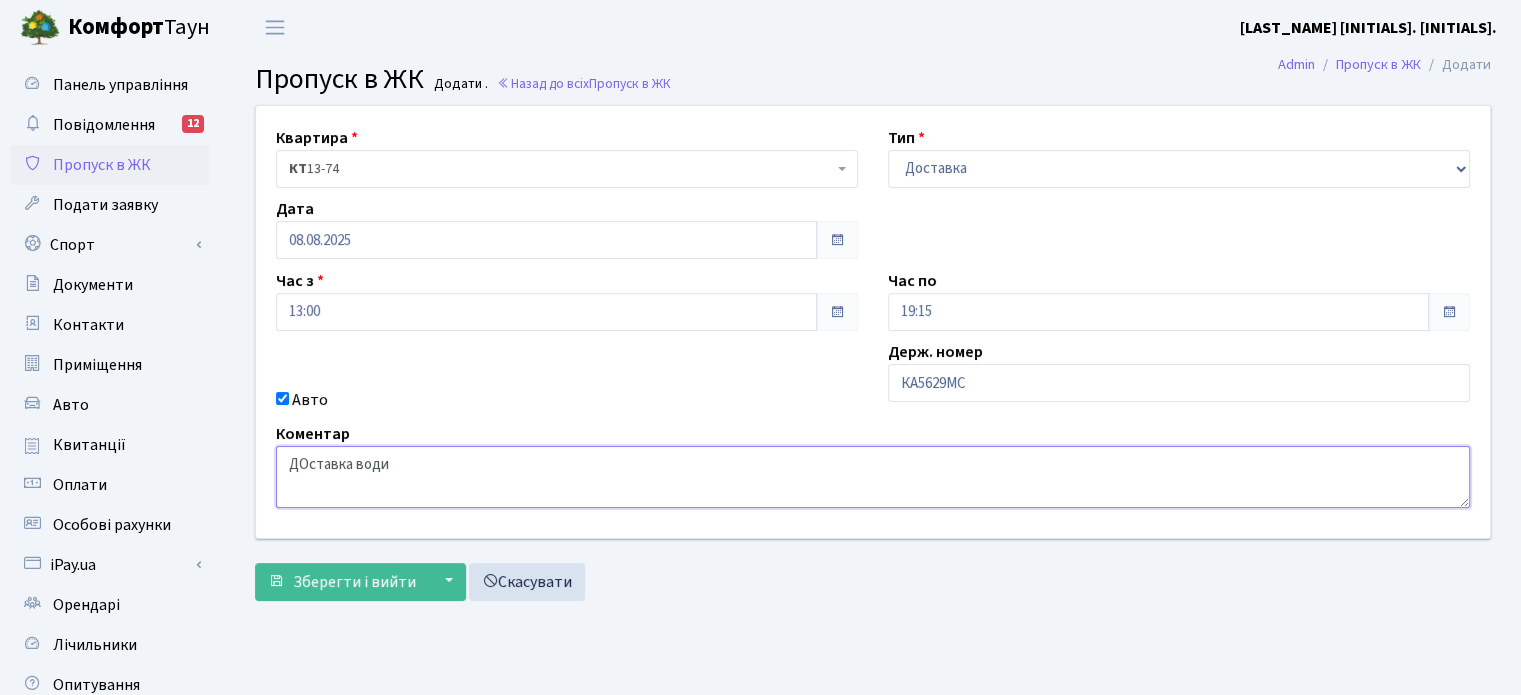 click on "ДОставка води" at bounding box center (873, 477) 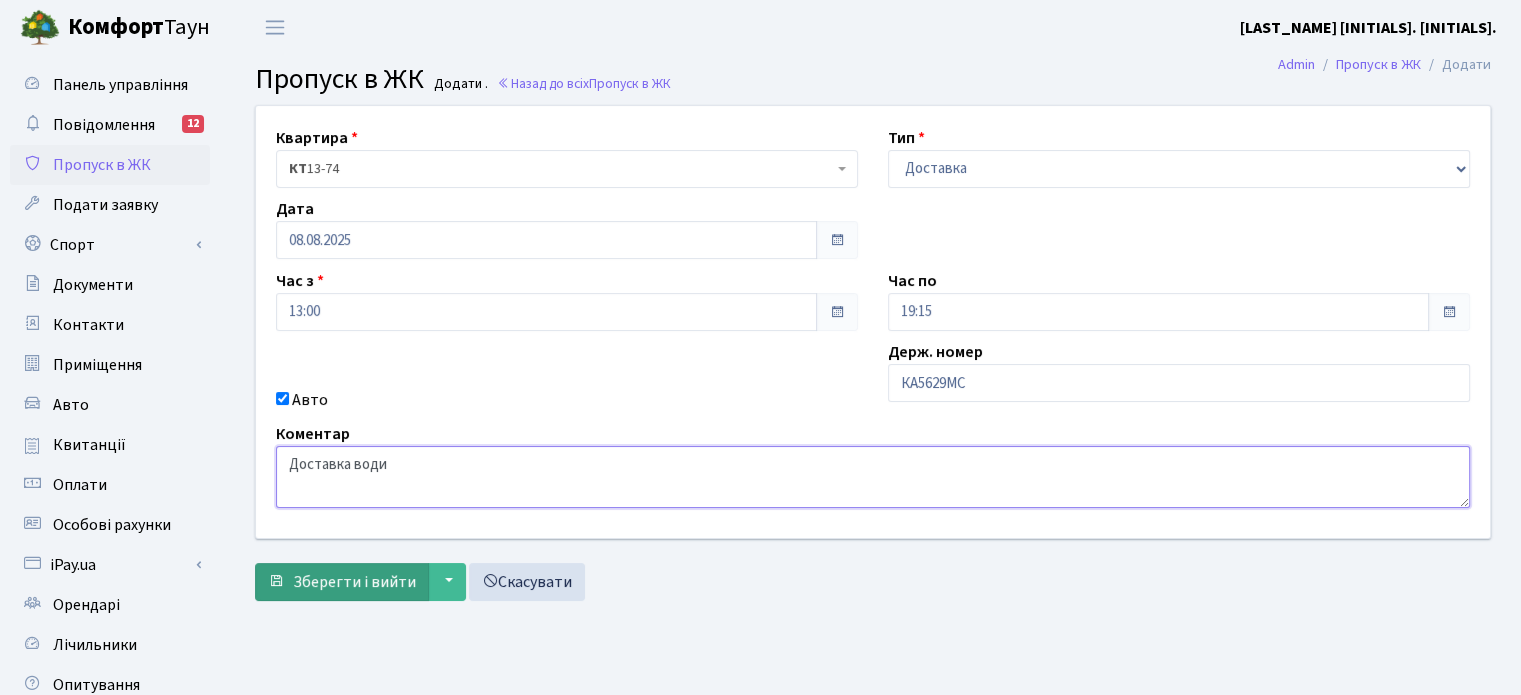 type on "Доставка води" 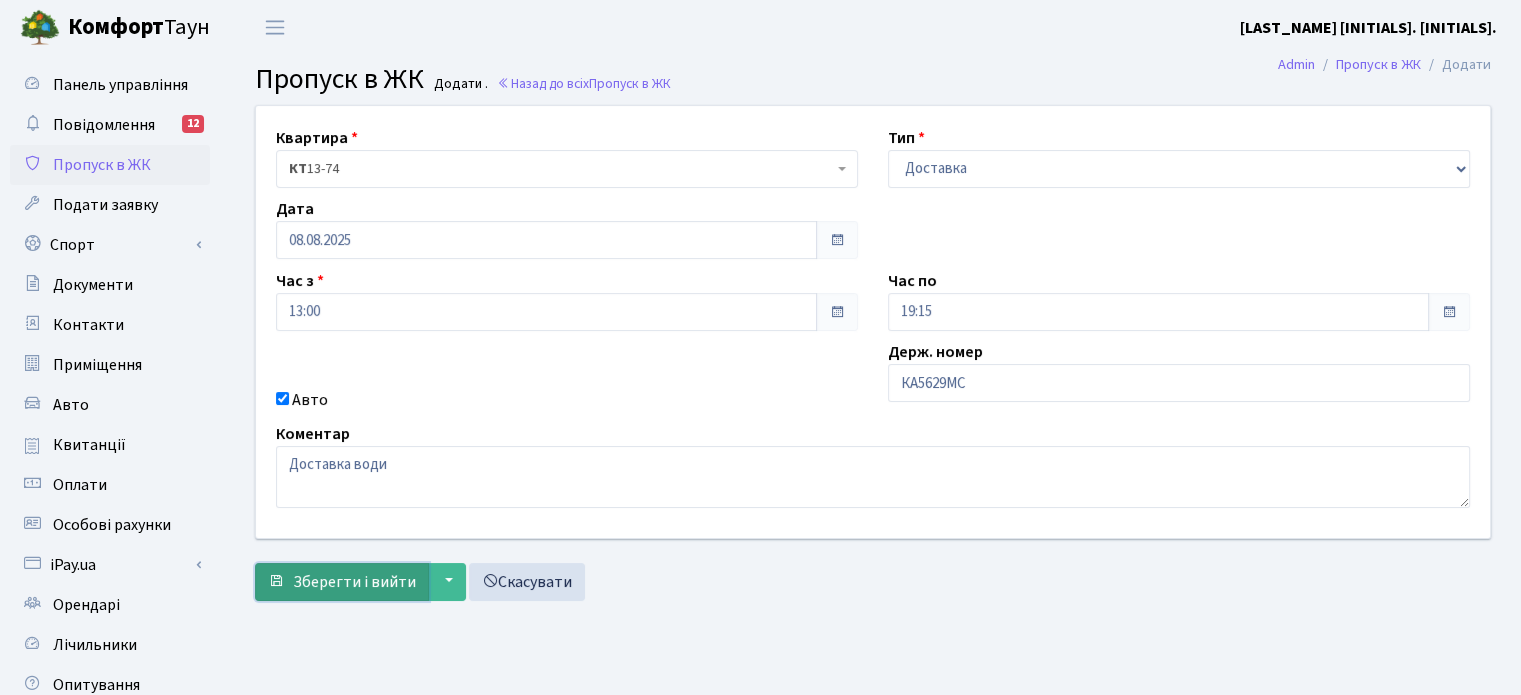 click on "Зберегти і вийти" at bounding box center (354, 582) 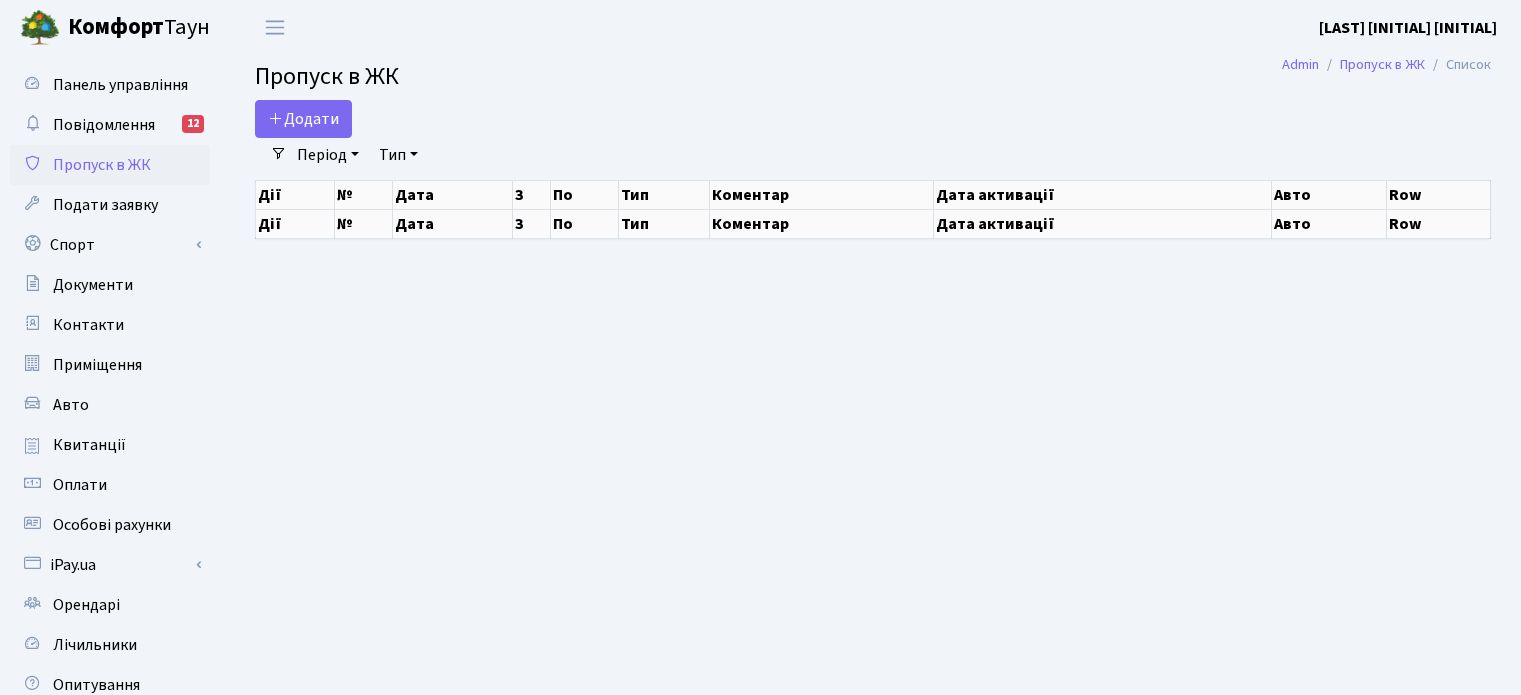 scroll, scrollTop: 0, scrollLeft: 0, axis: both 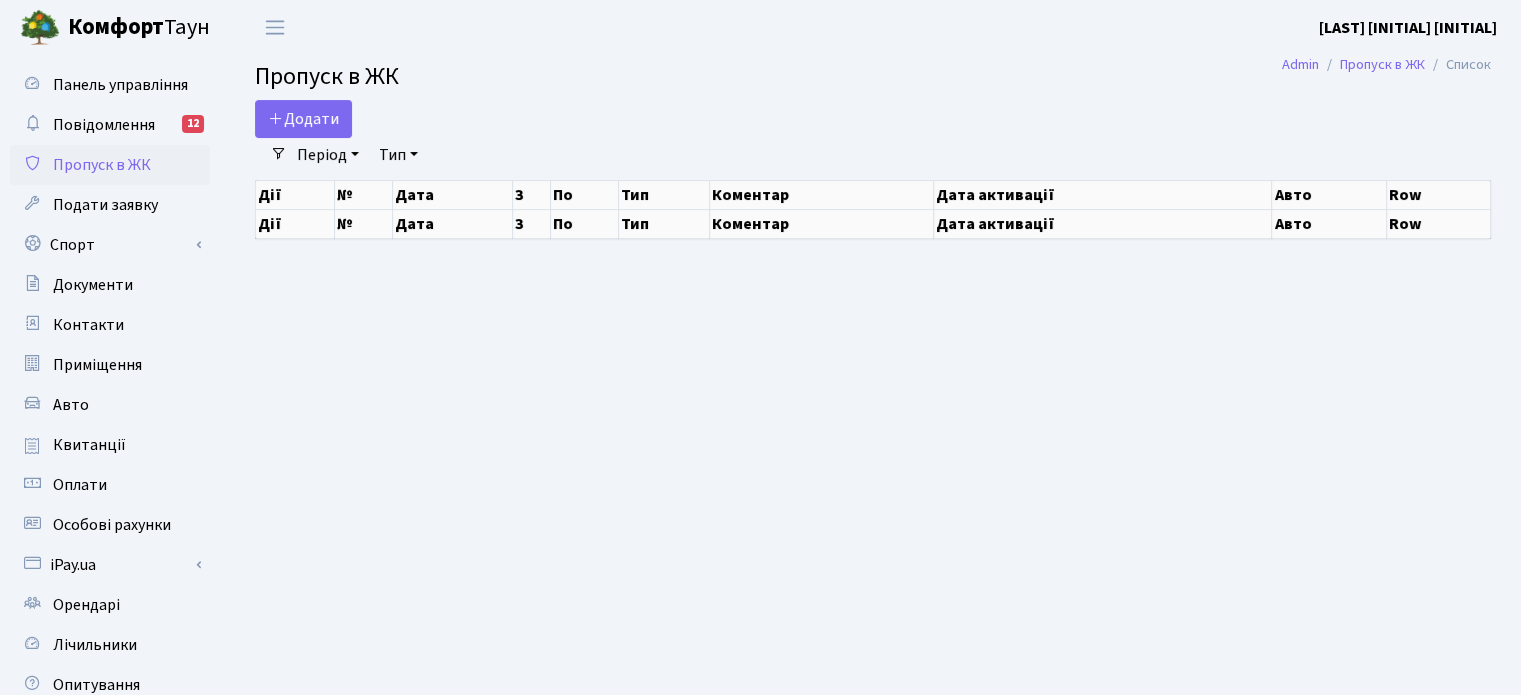 select on "25" 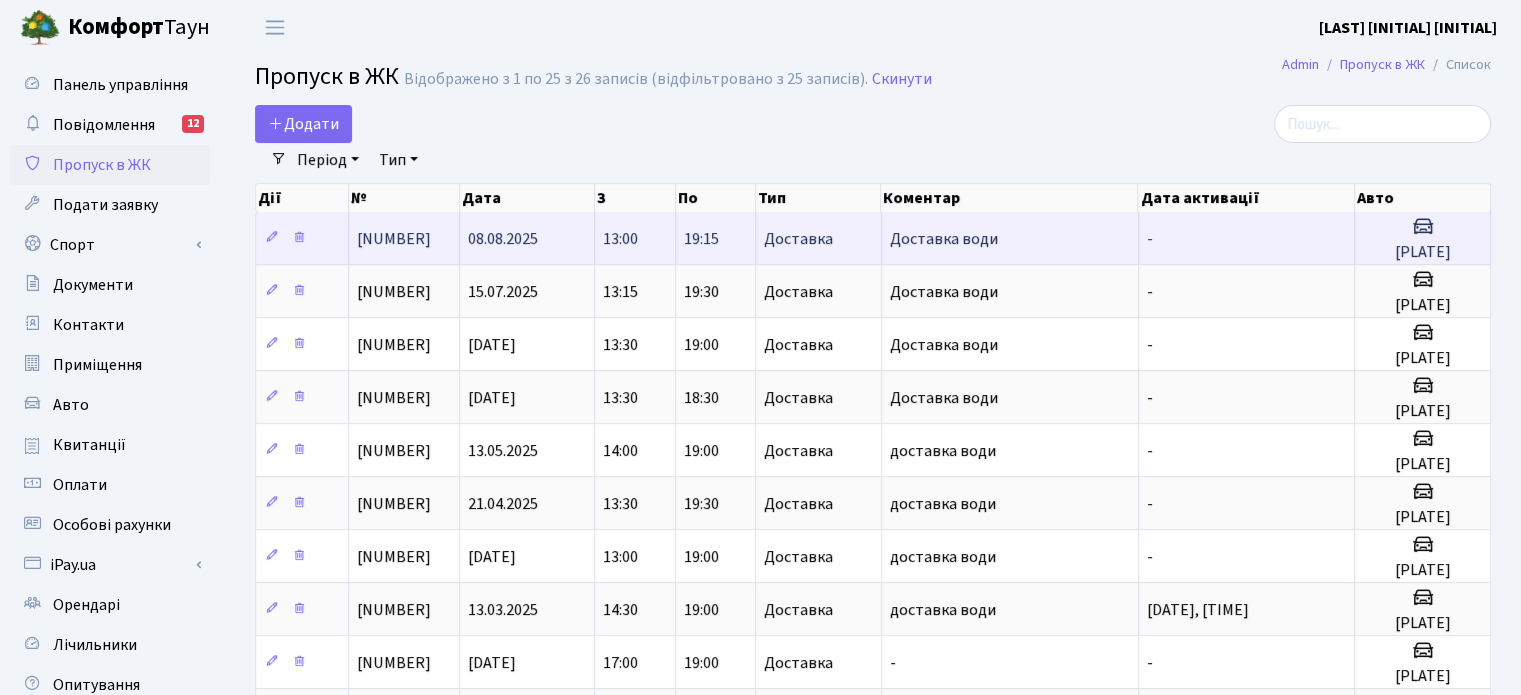 click on "8863792" at bounding box center [394, 239] 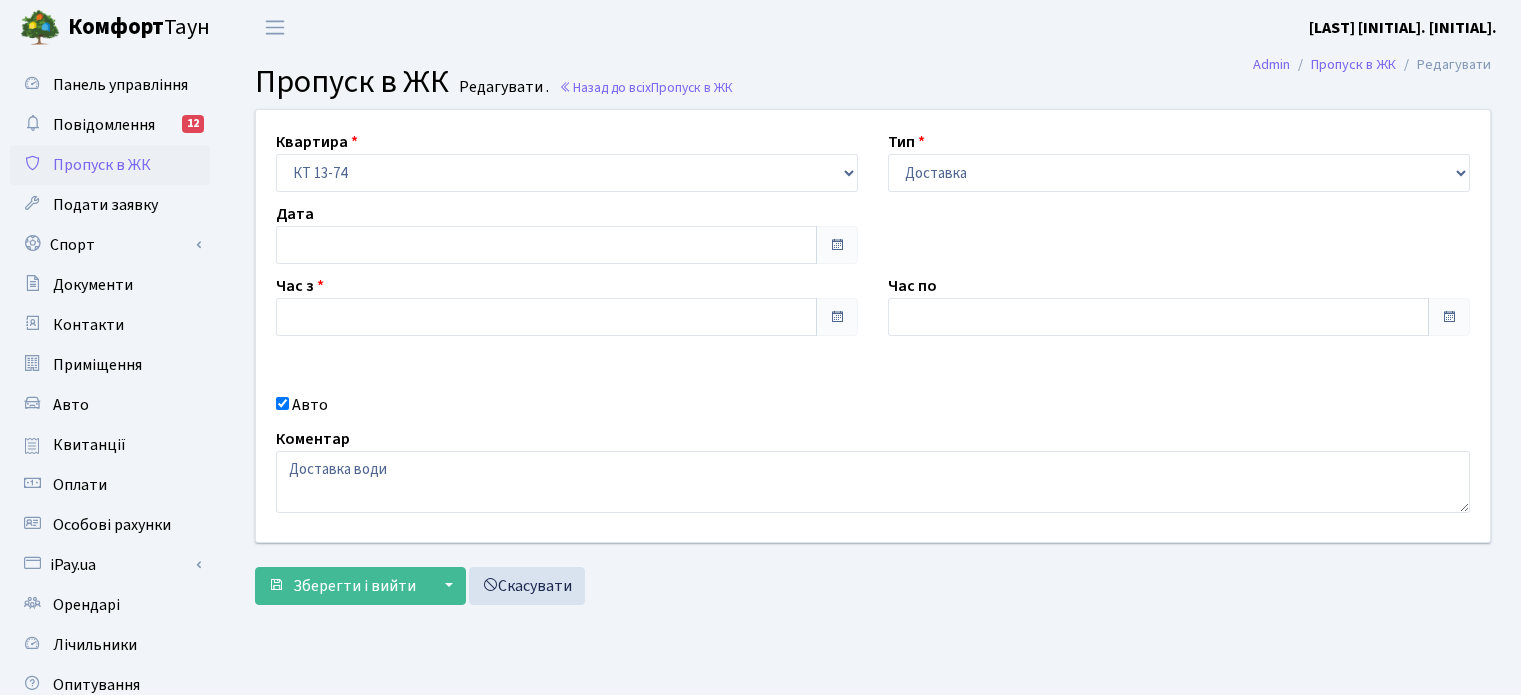 scroll, scrollTop: 0, scrollLeft: 0, axis: both 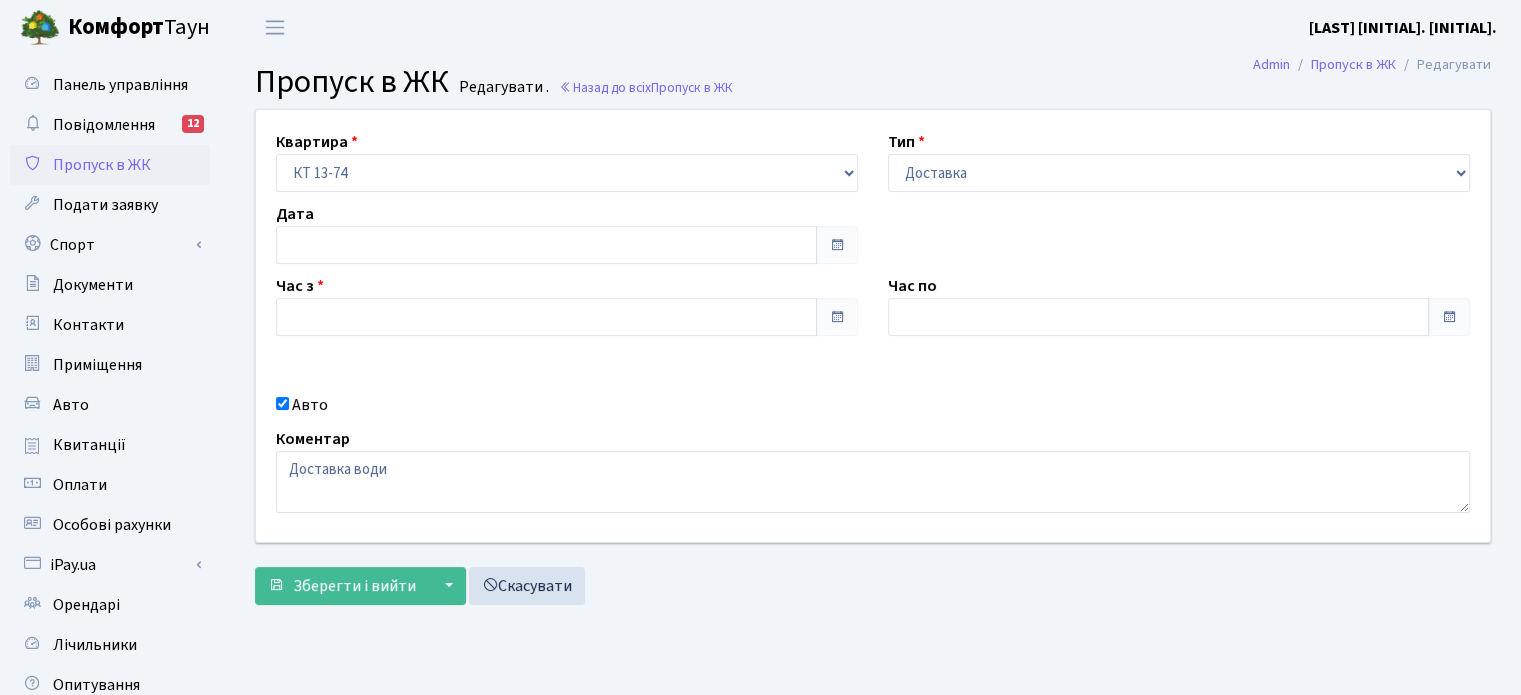 type on "08.08.2025" 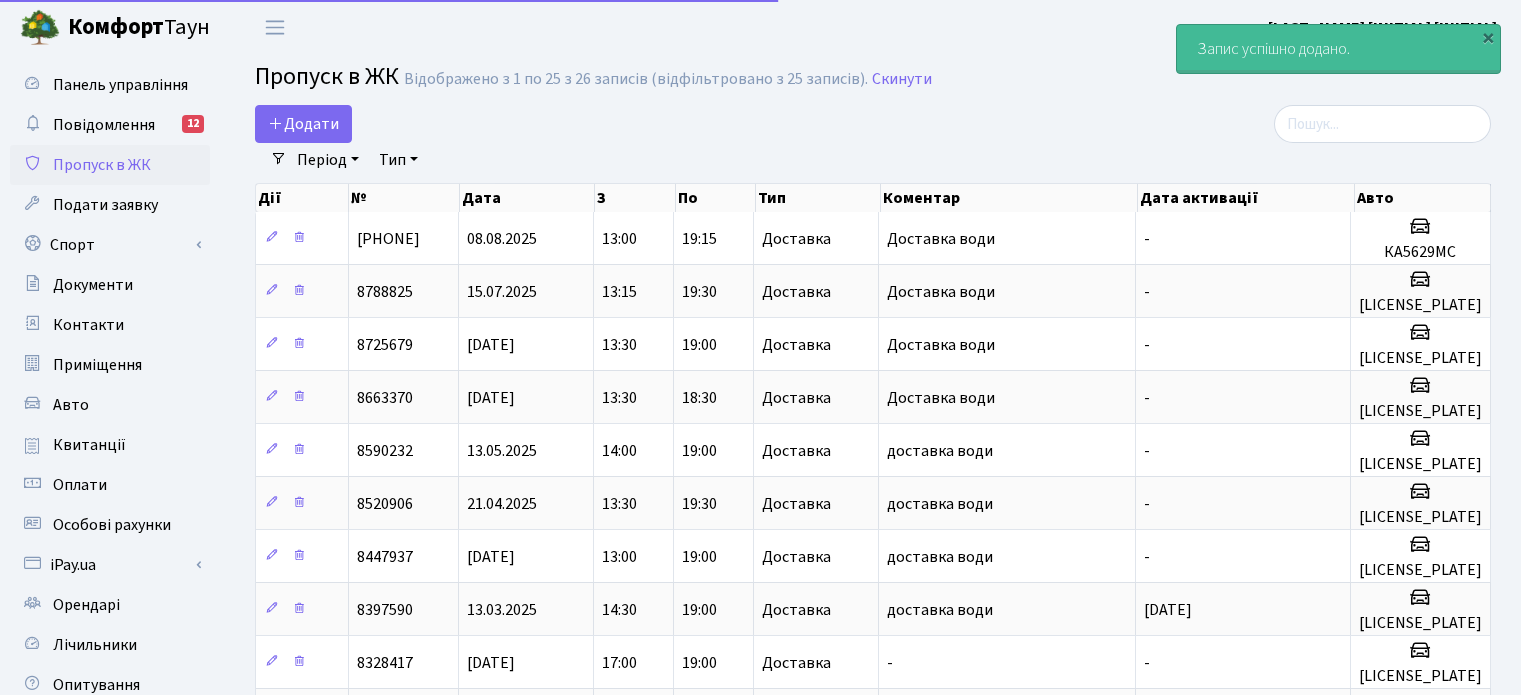 select on "25" 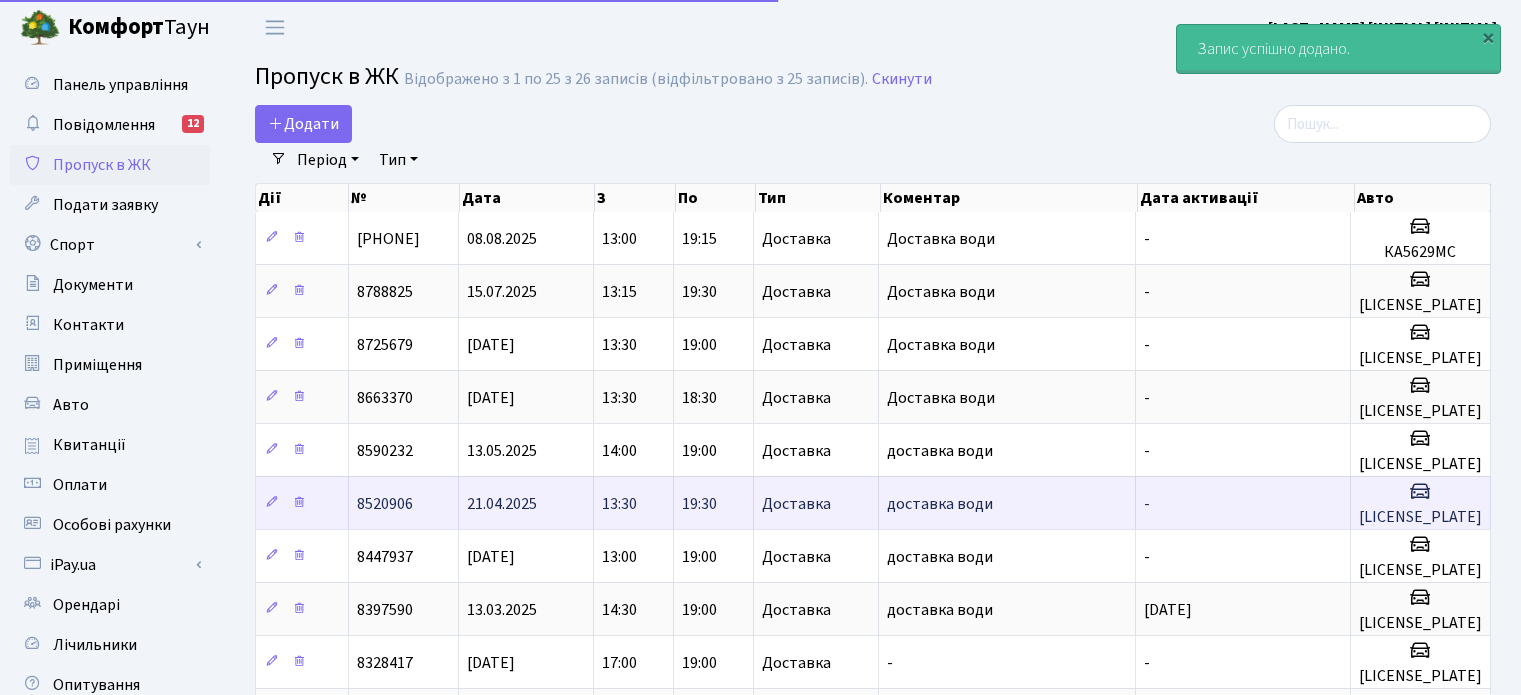 scroll, scrollTop: 0, scrollLeft: 0, axis: both 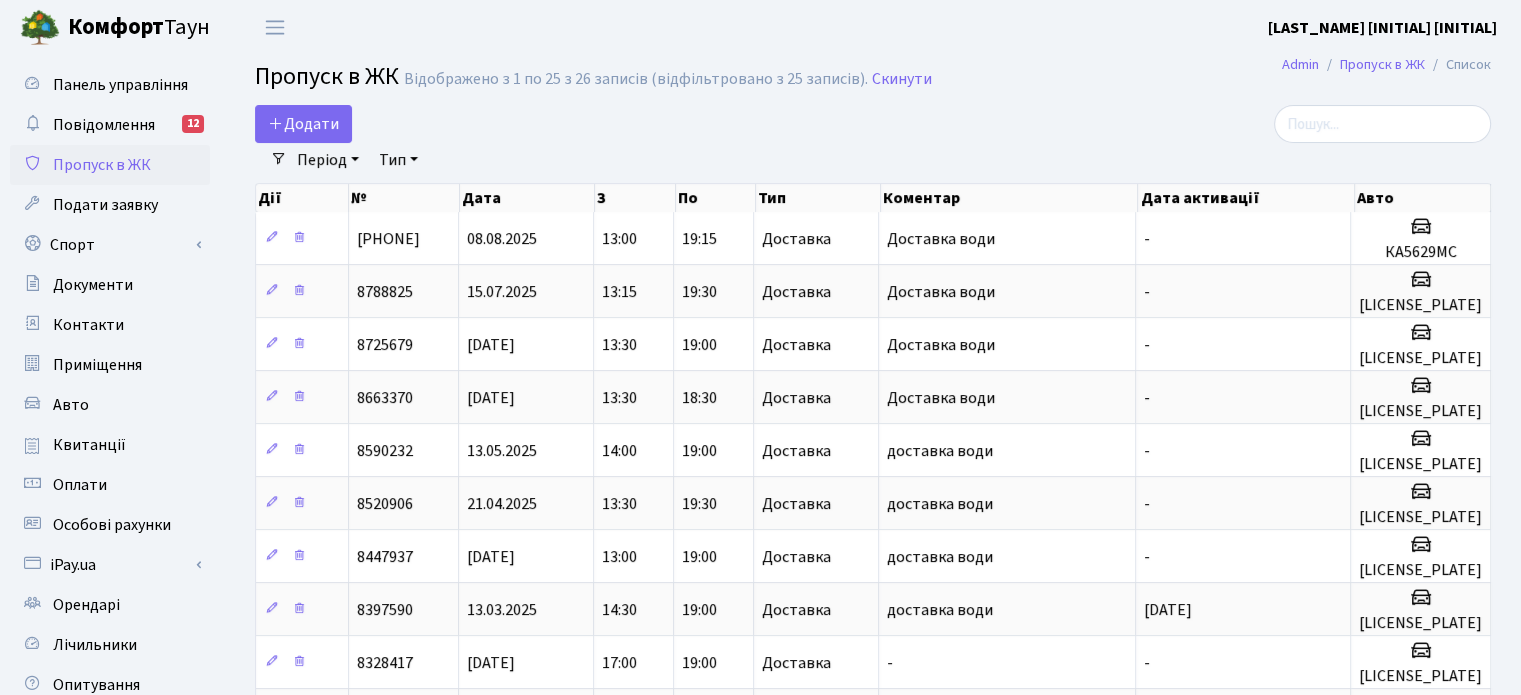 click on "Додати" at bounding box center (662, 124) 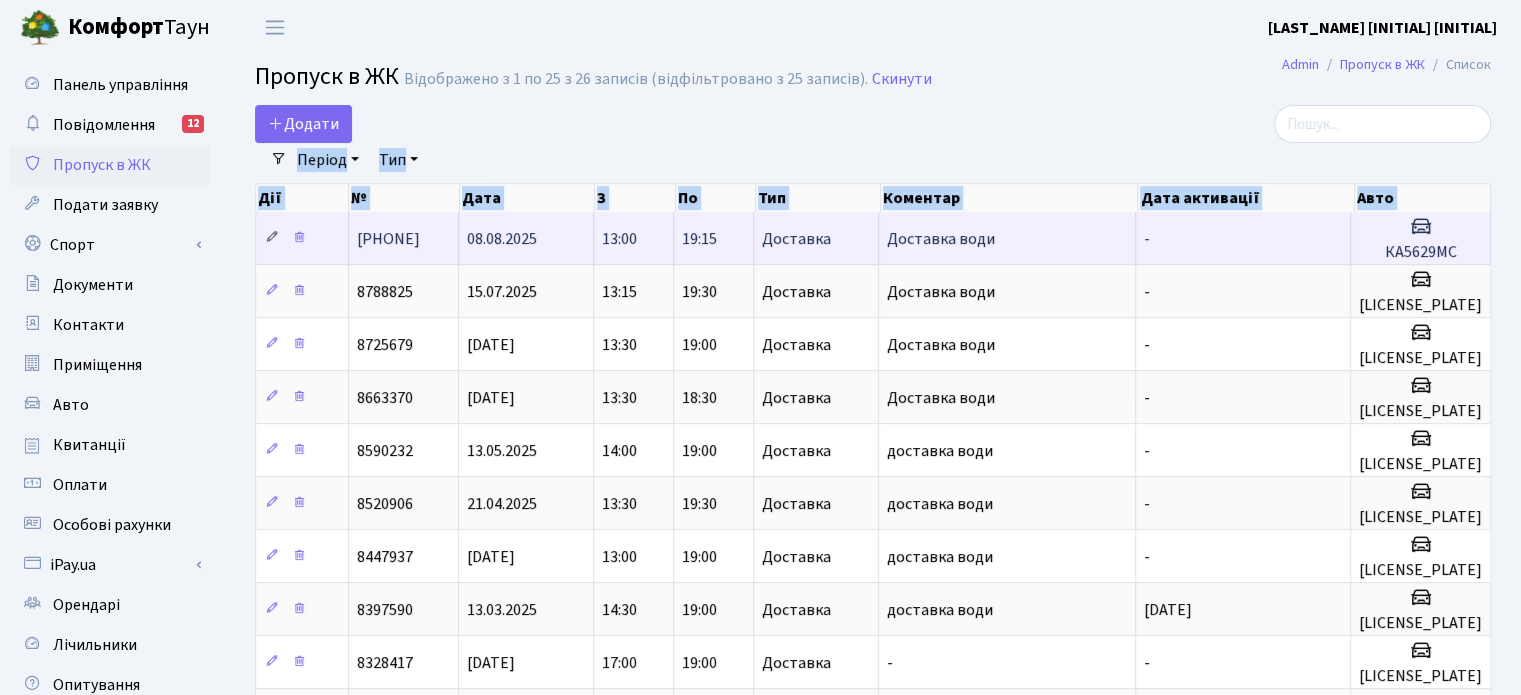 drag, startPoint x: 236, startPoint y: 175, endPoint x: 276, endPoint y: 227, distance: 65.60488 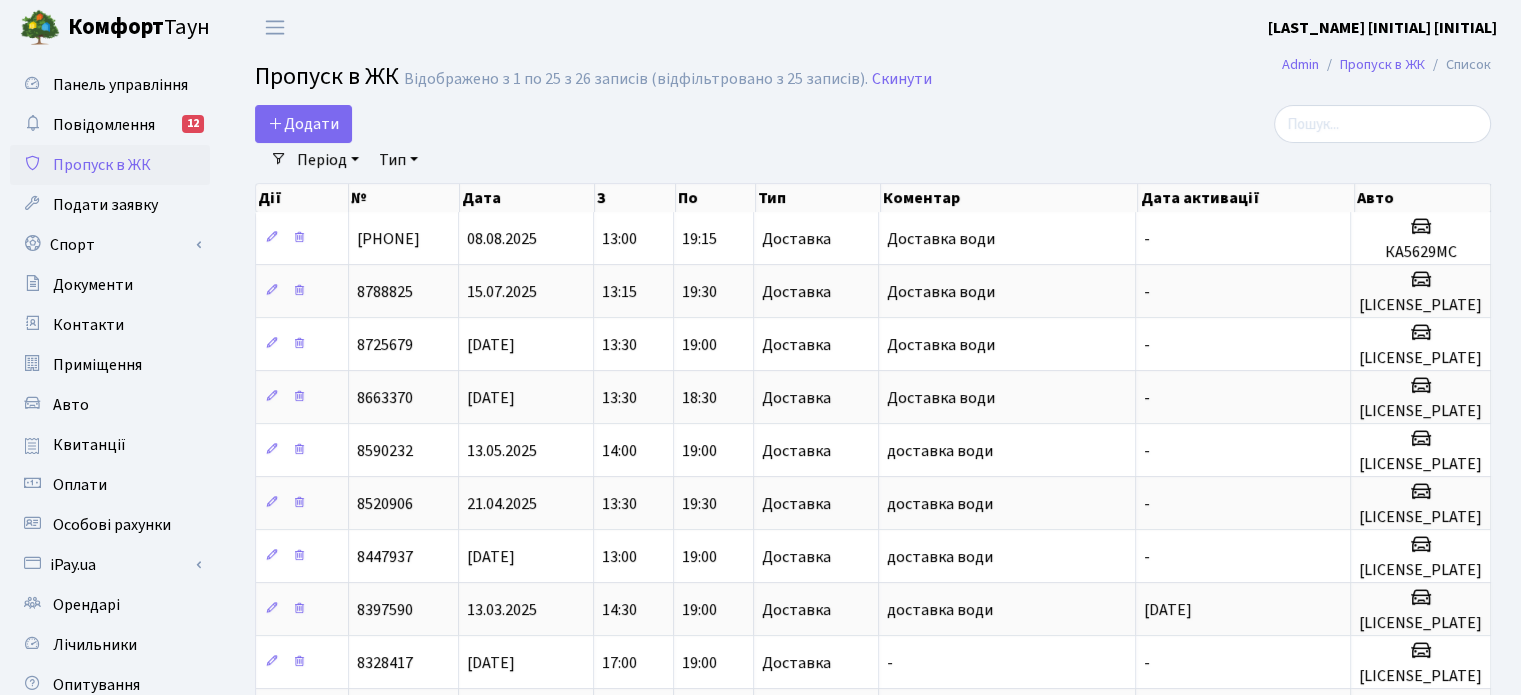 click on "Додати" at bounding box center (662, 124) 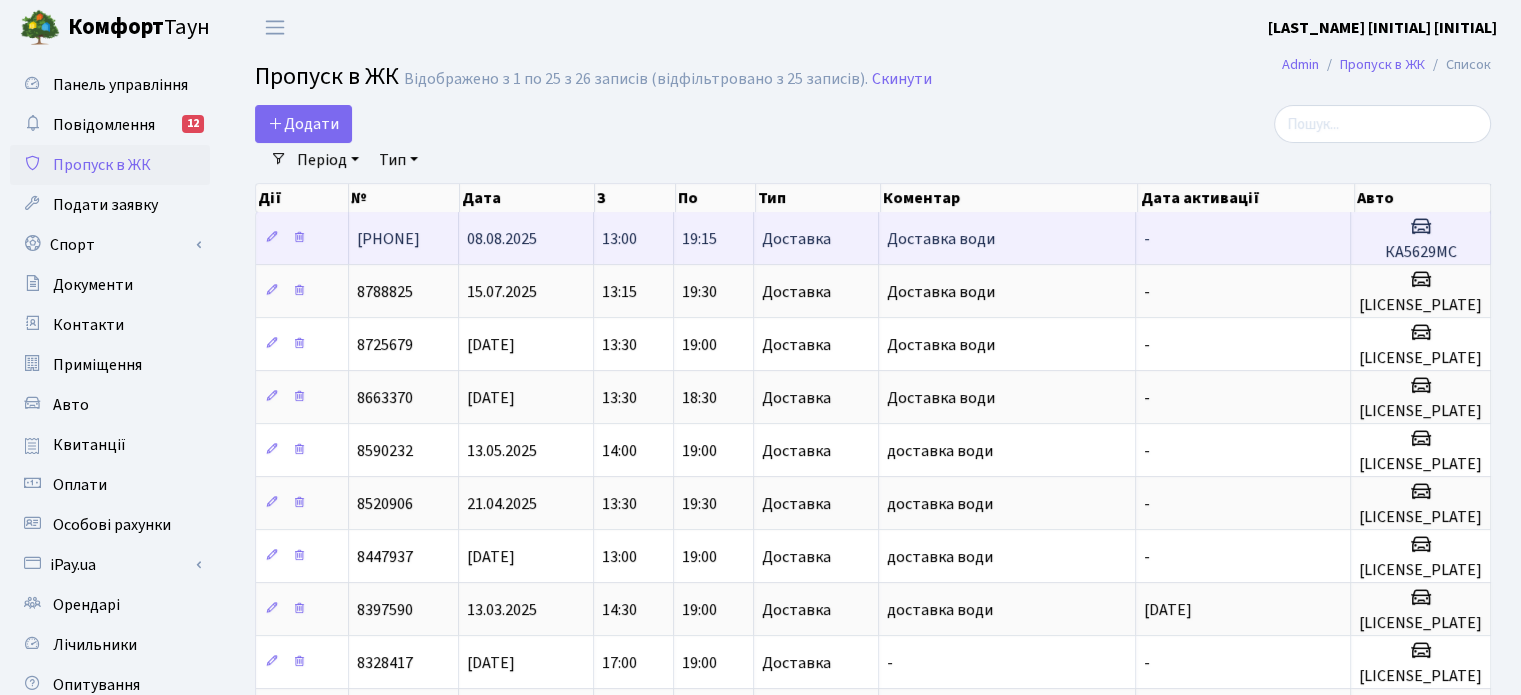 click on "[NUMBER]" at bounding box center (388, 239) 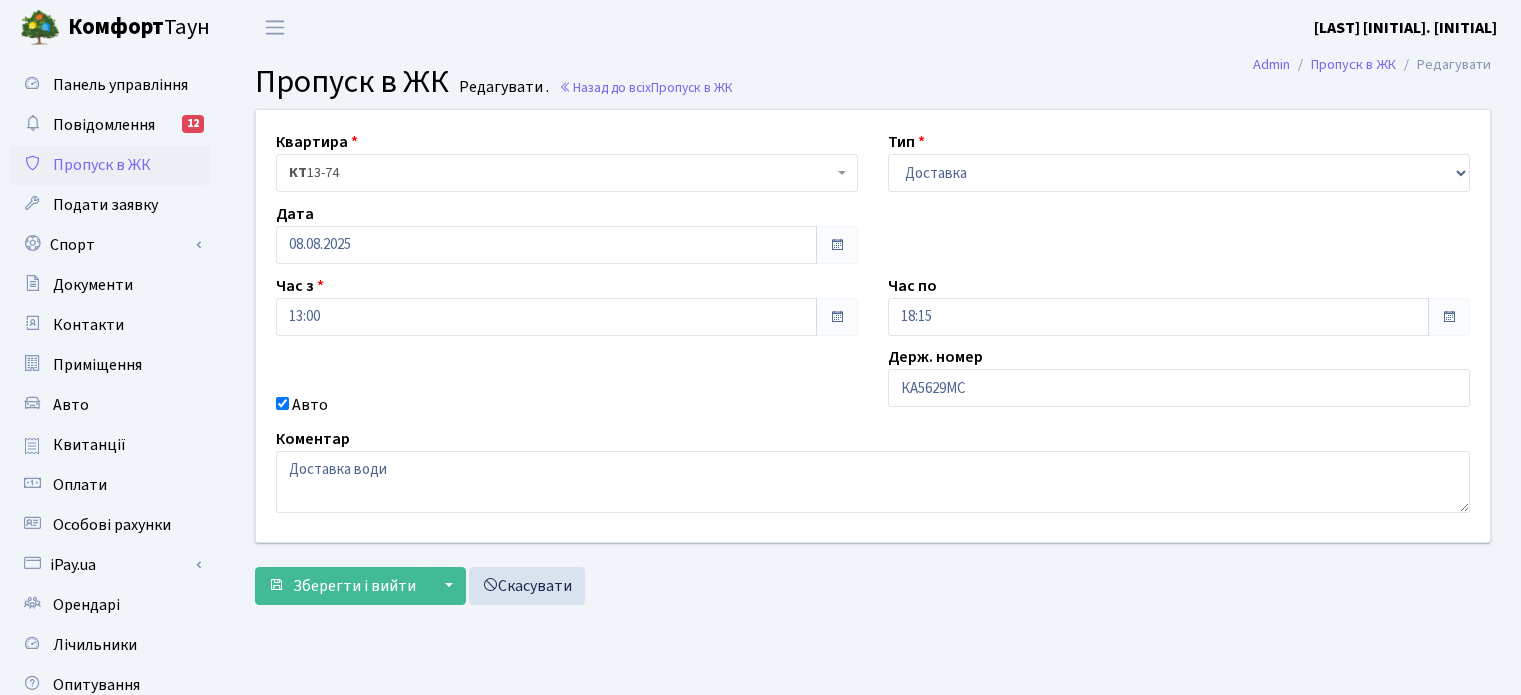 scroll, scrollTop: 0, scrollLeft: 0, axis: both 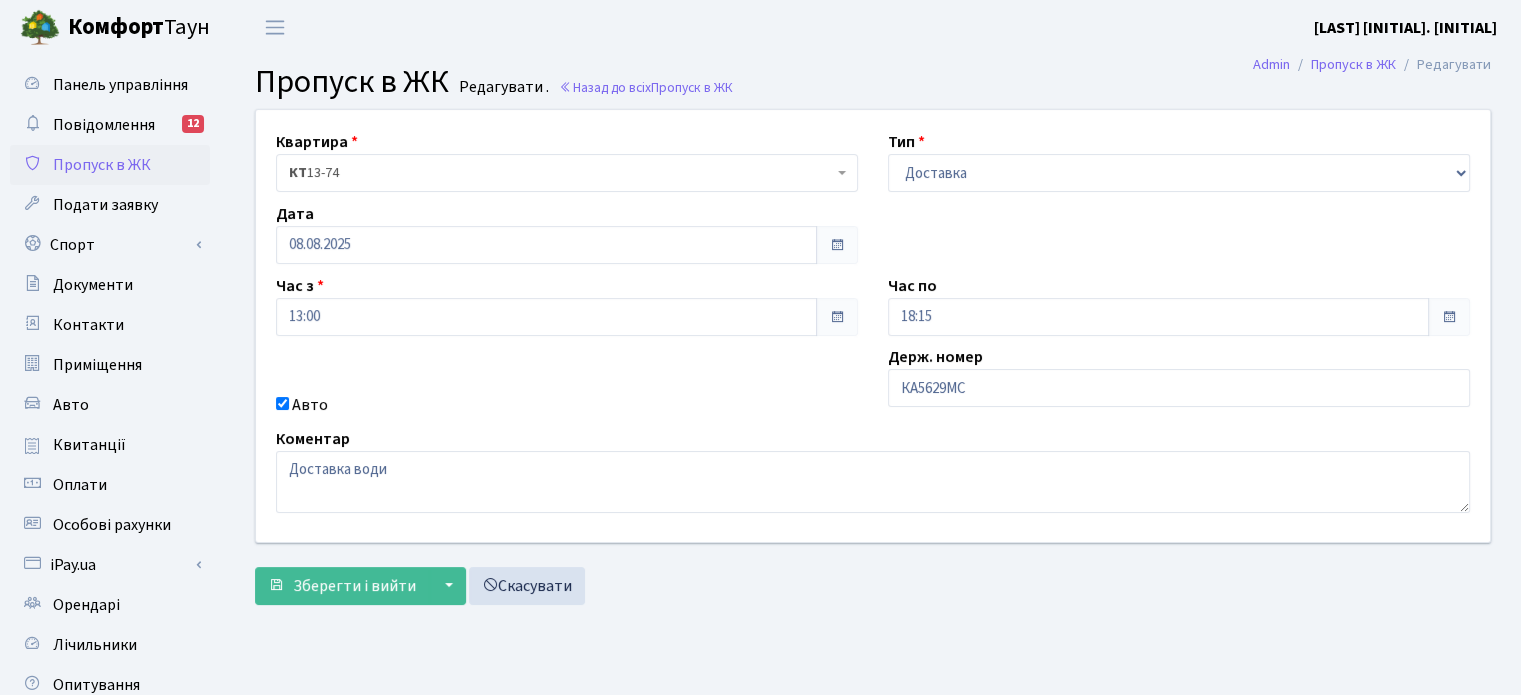 click on "[CITY]
[LAST] [INITIAL]. [INITIAL]
Мій обліковий запис
Вийти" at bounding box center [760, 27] 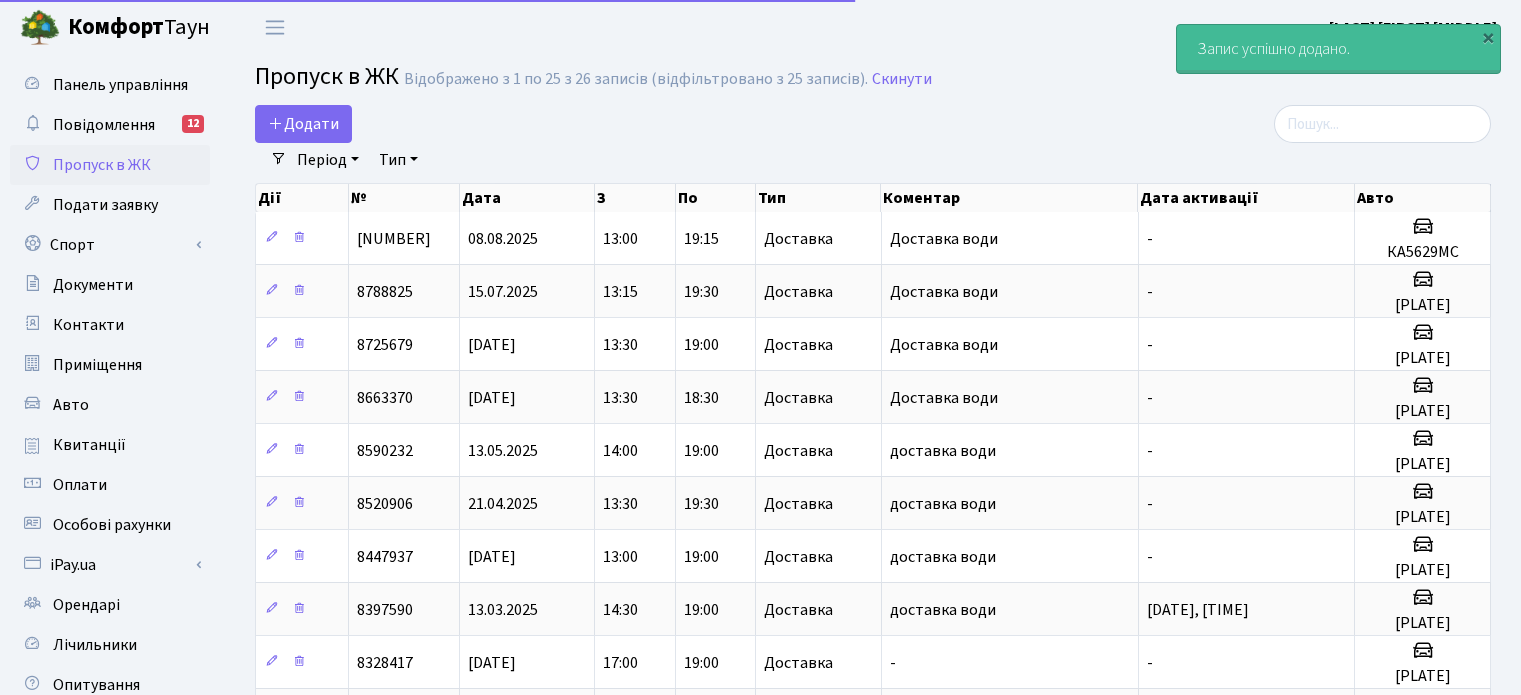 select on "25" 